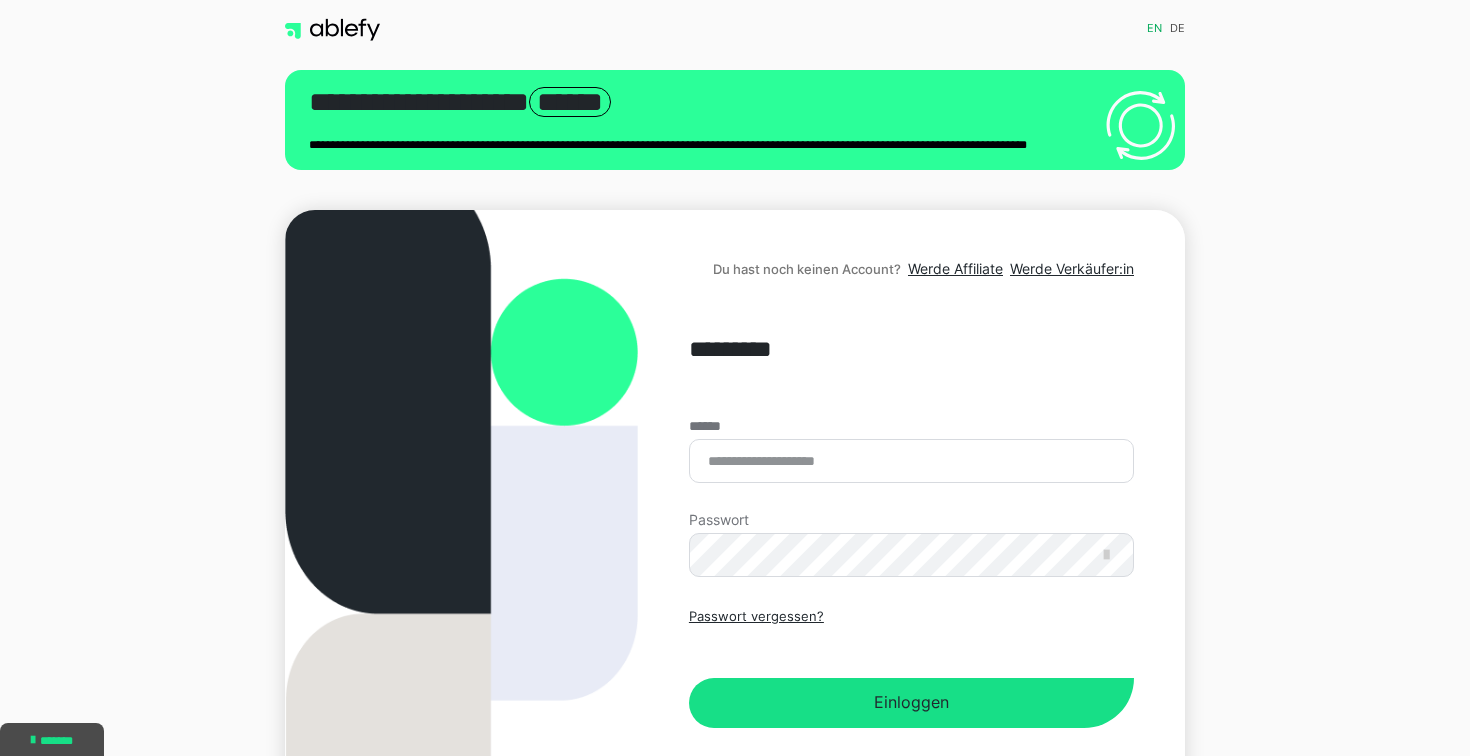 scroll, scrollTop: 0, scrollLeft: 0, axis: both 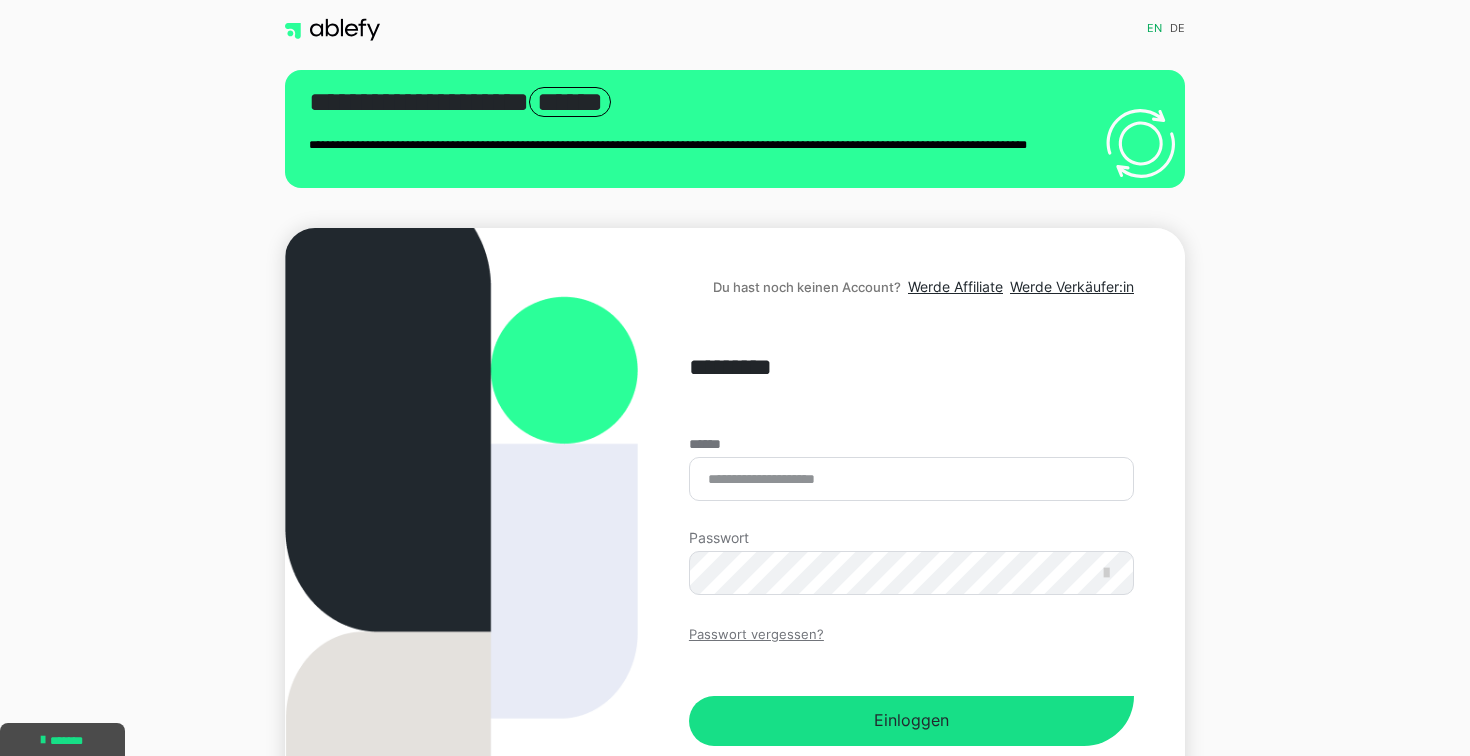 click on "Passwort vergessen?" at bounding box center [756, 635] 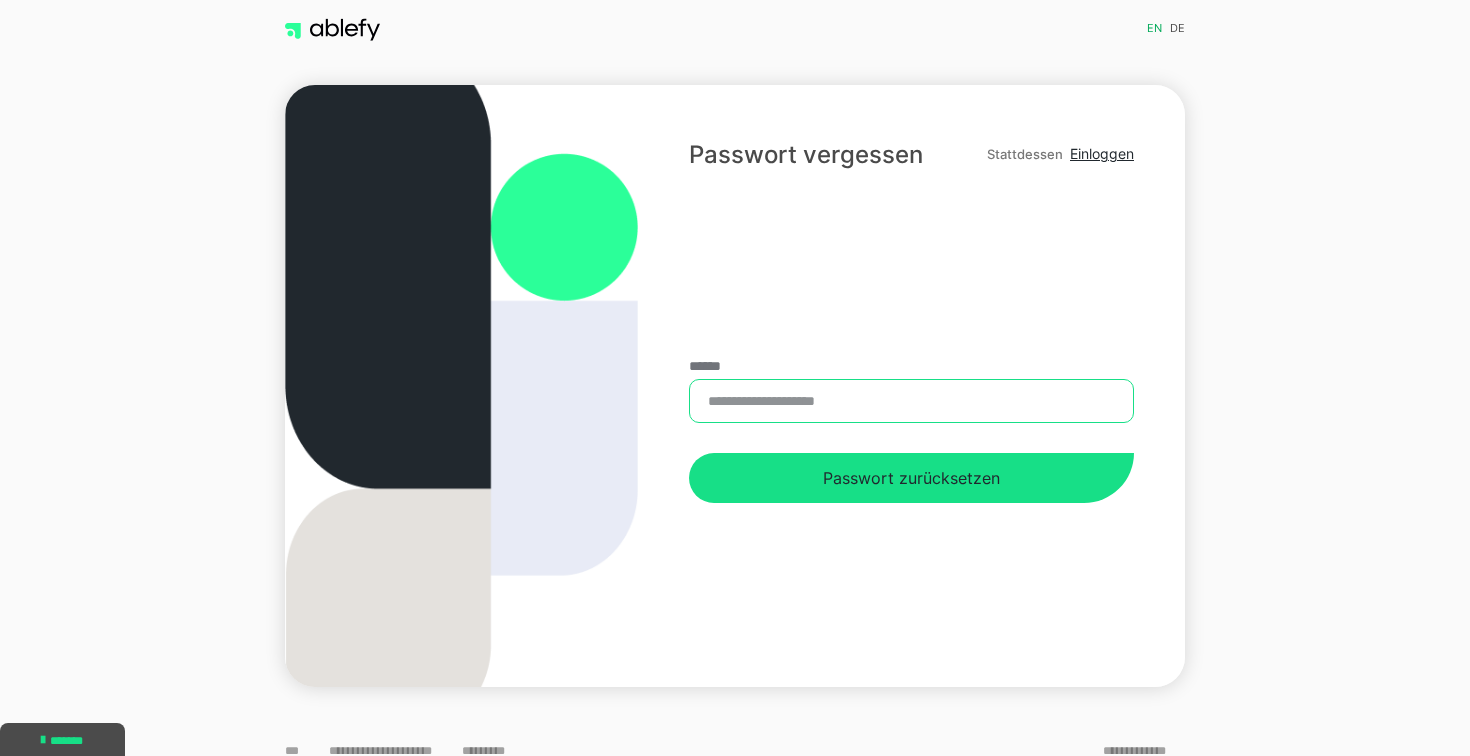 click on "******" at bounding box center (911, 401) 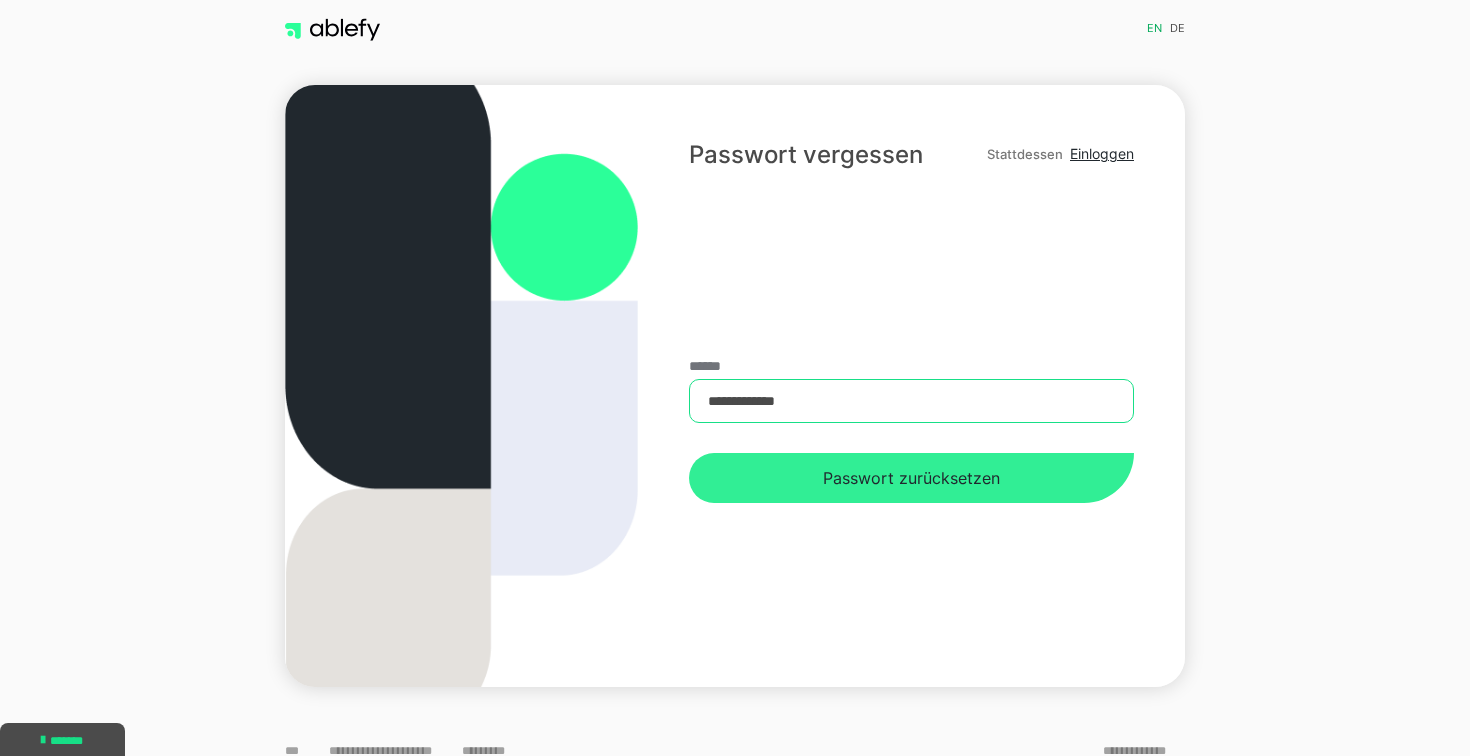 type on "**********" 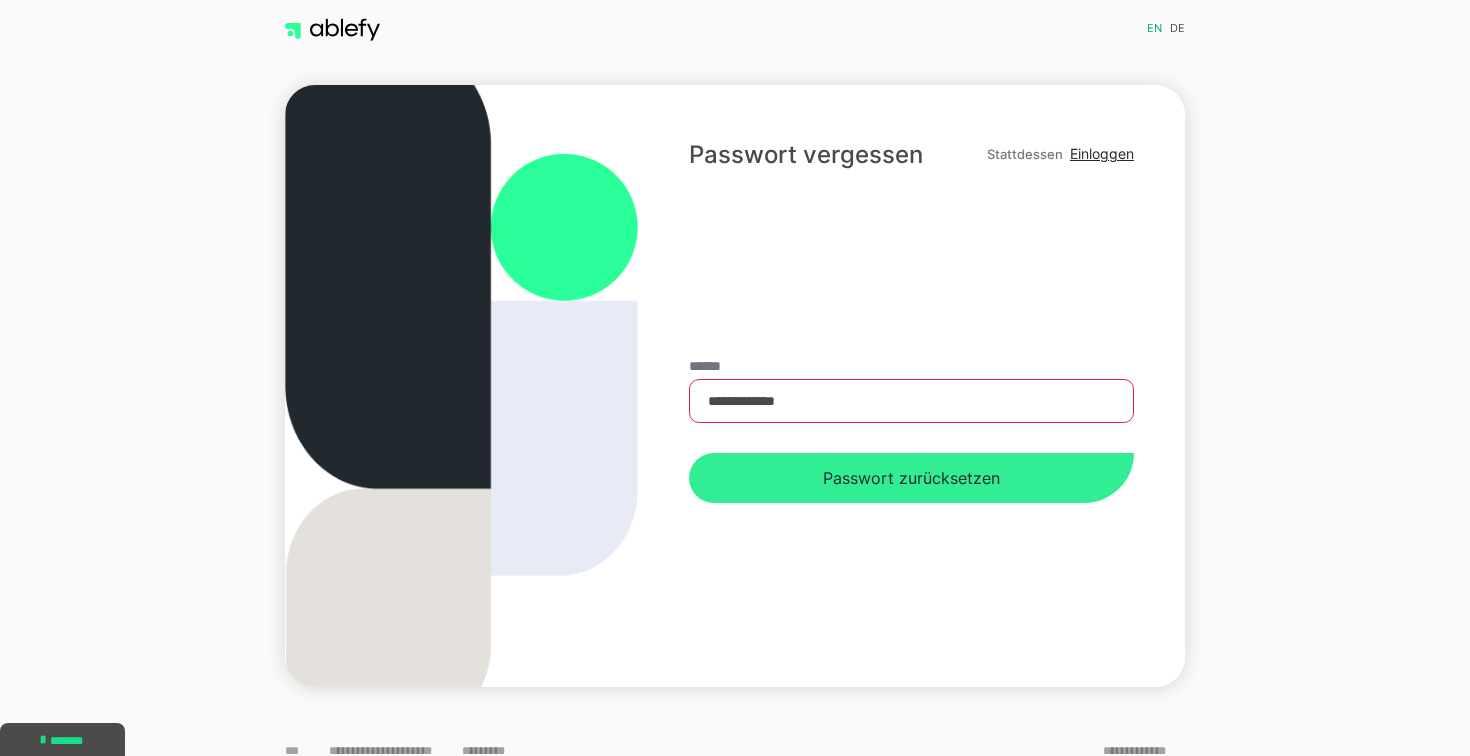 click on "Passwort zurücksetzen" at bounding box center [911, 478] 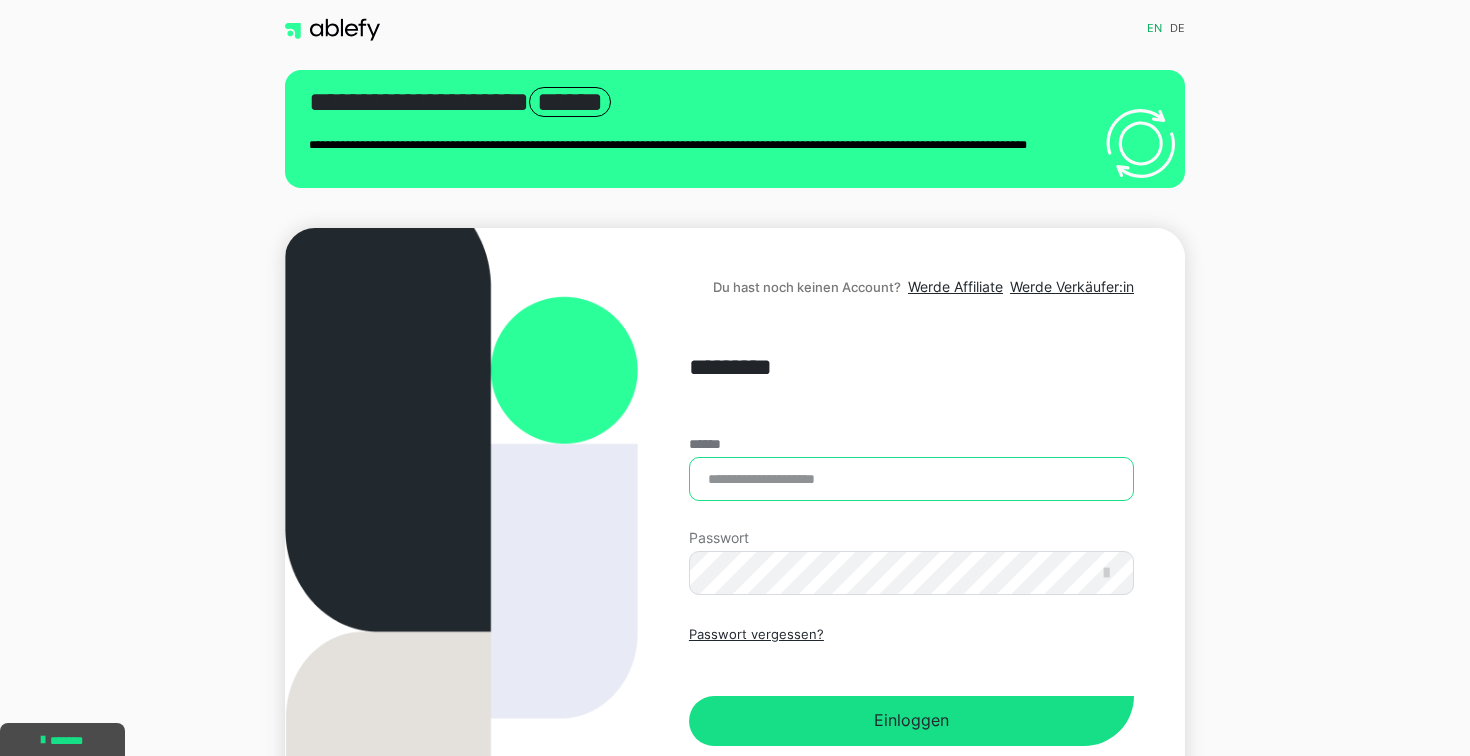 click on "******" at bounding box center (911, 479) 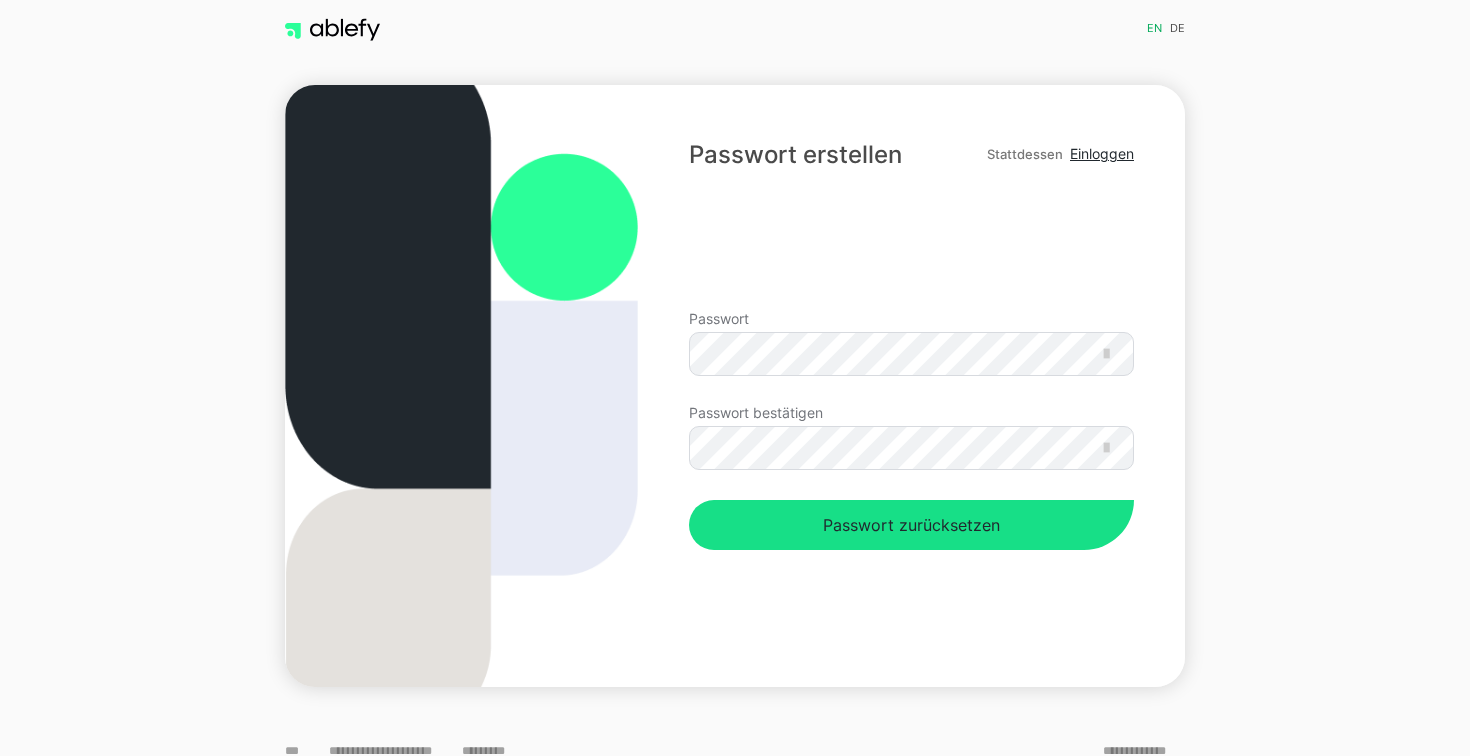scroll, scrollTop: 0, scrollLeft: 0, axis: both 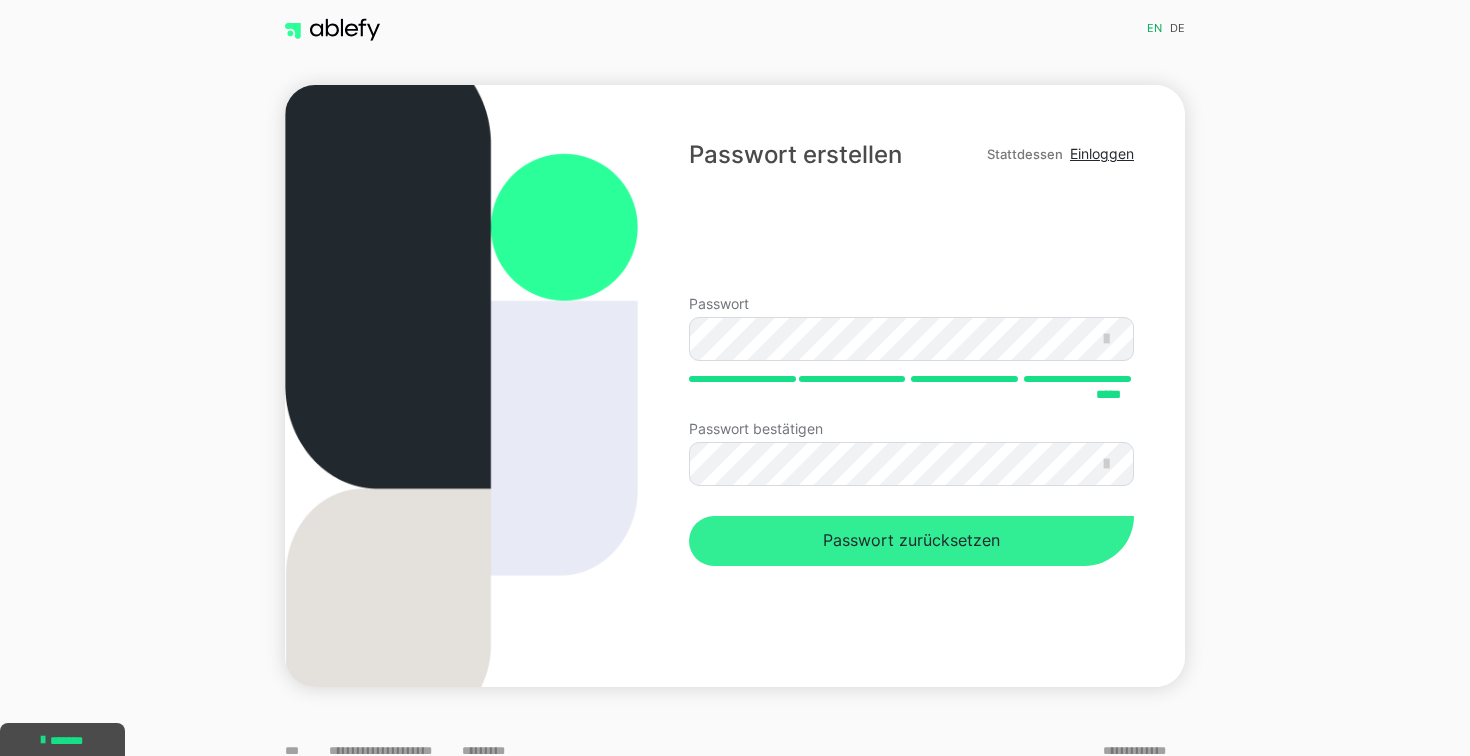 click on "Passwort zurücksetzen" at bounding box center (911, 541) 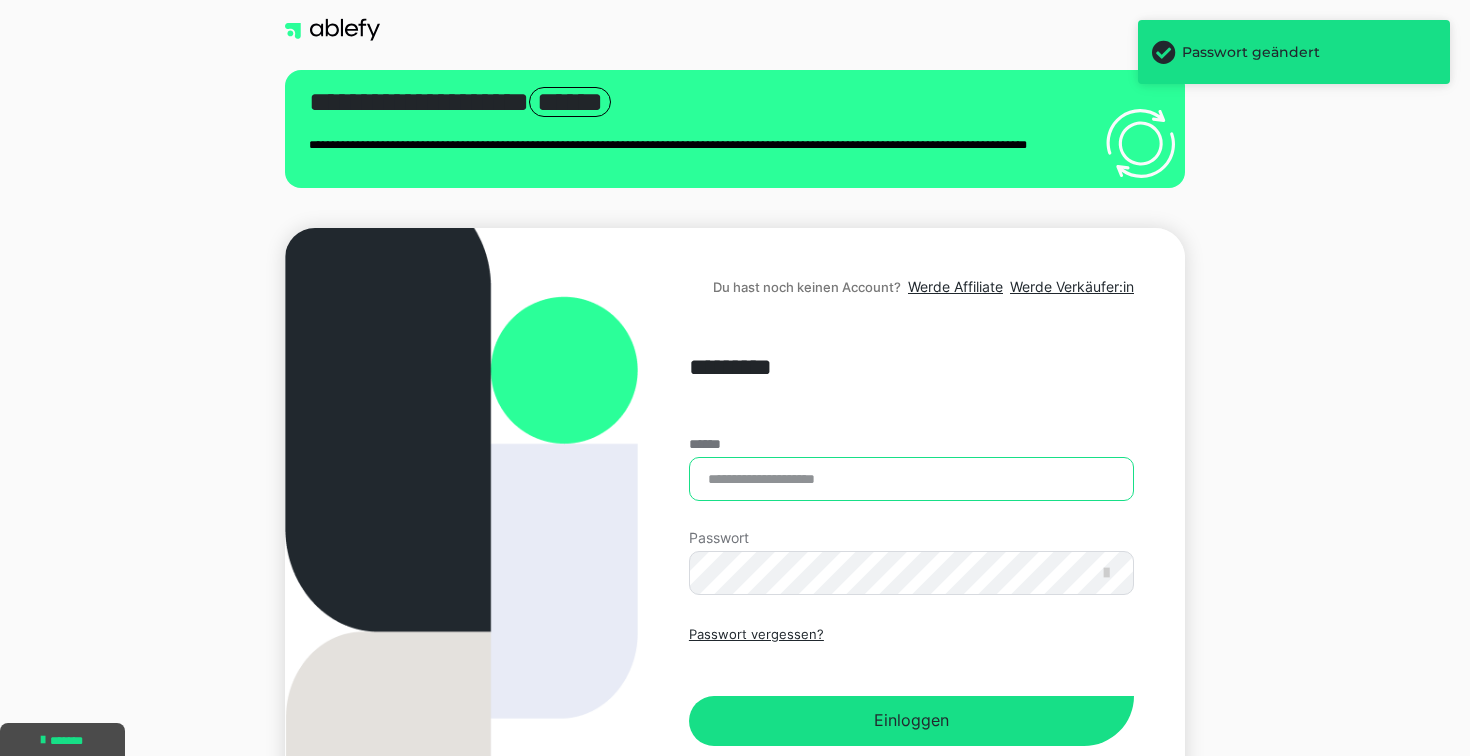 type on "**********" 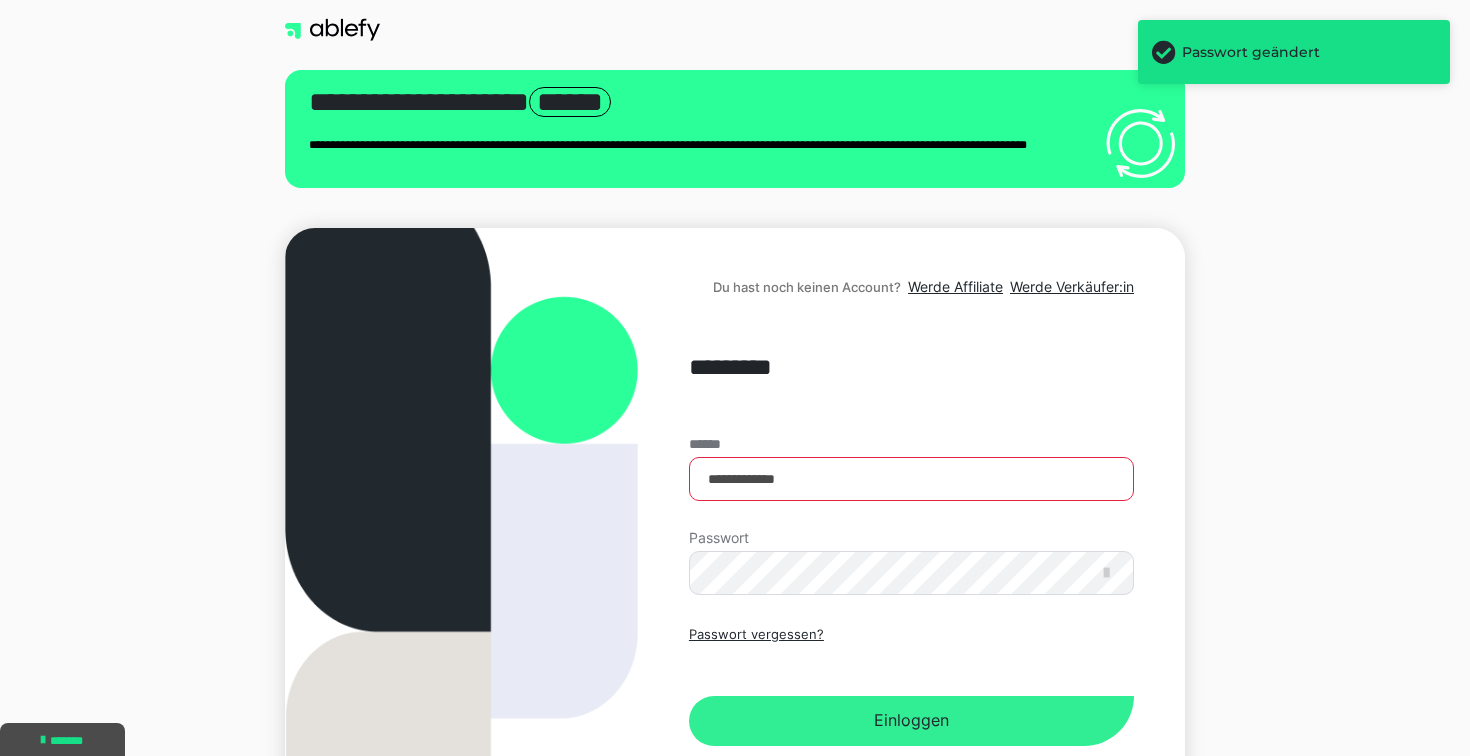 click on "Einloggen" at bounding box center [911, 721] 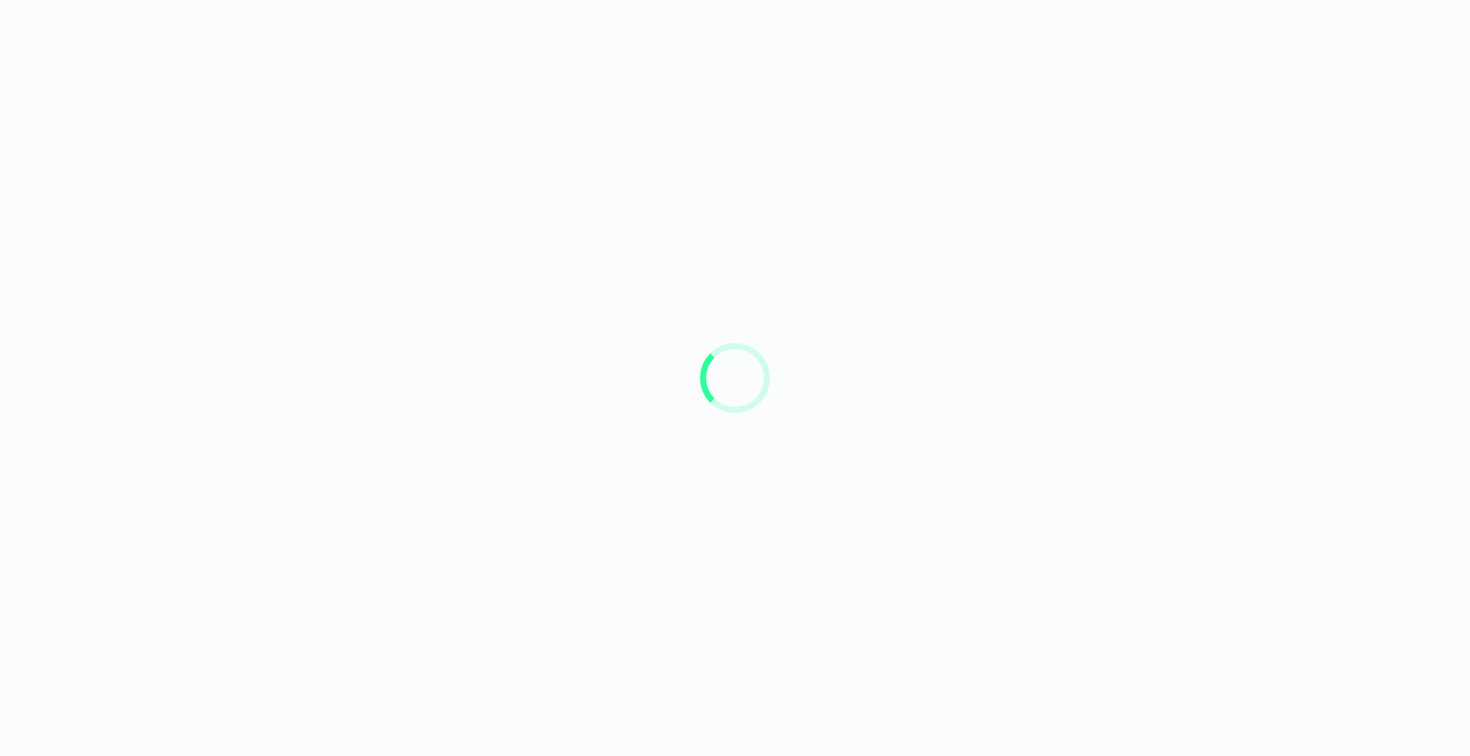 scroll, scrollTop: 0, scrollLeft: 0, axis: both 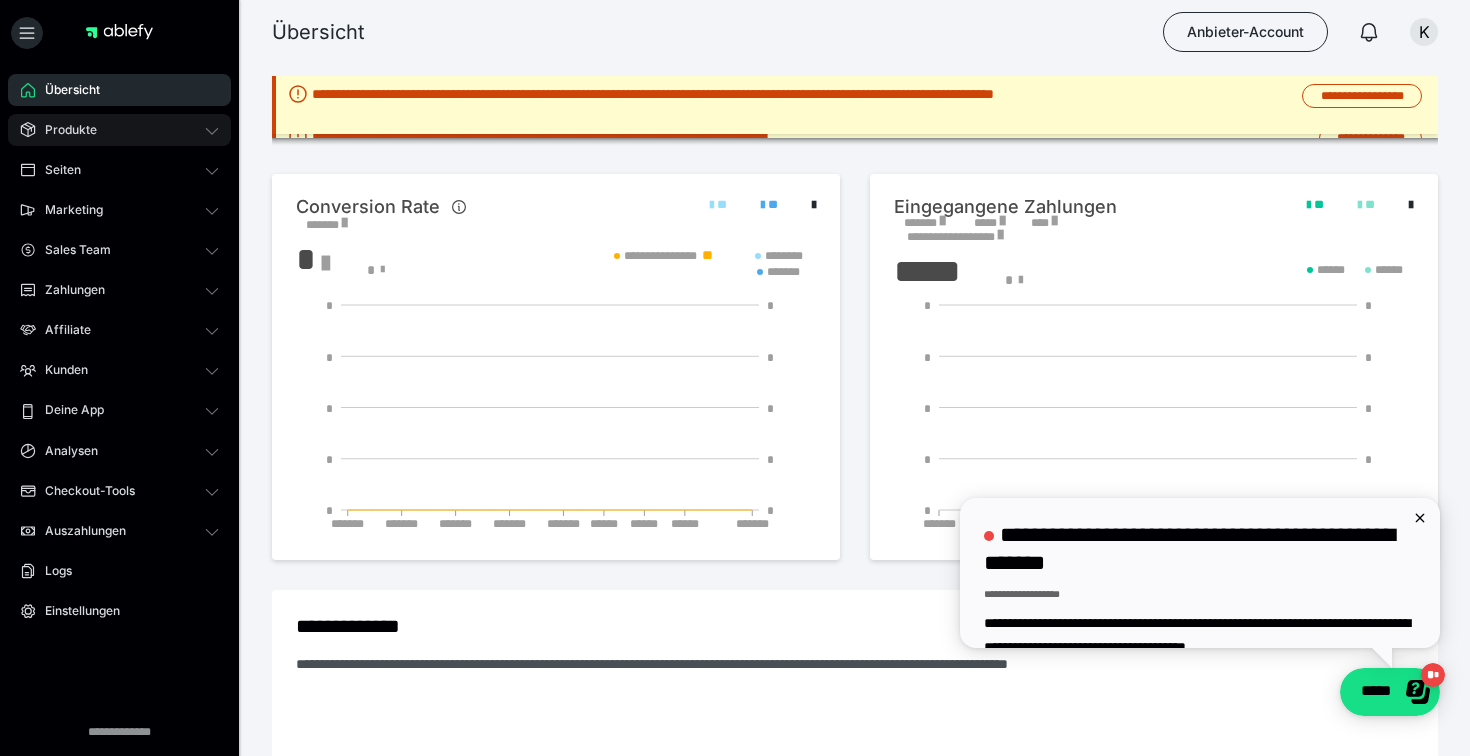 click on "Produkte" at bounding box center (119, 130) 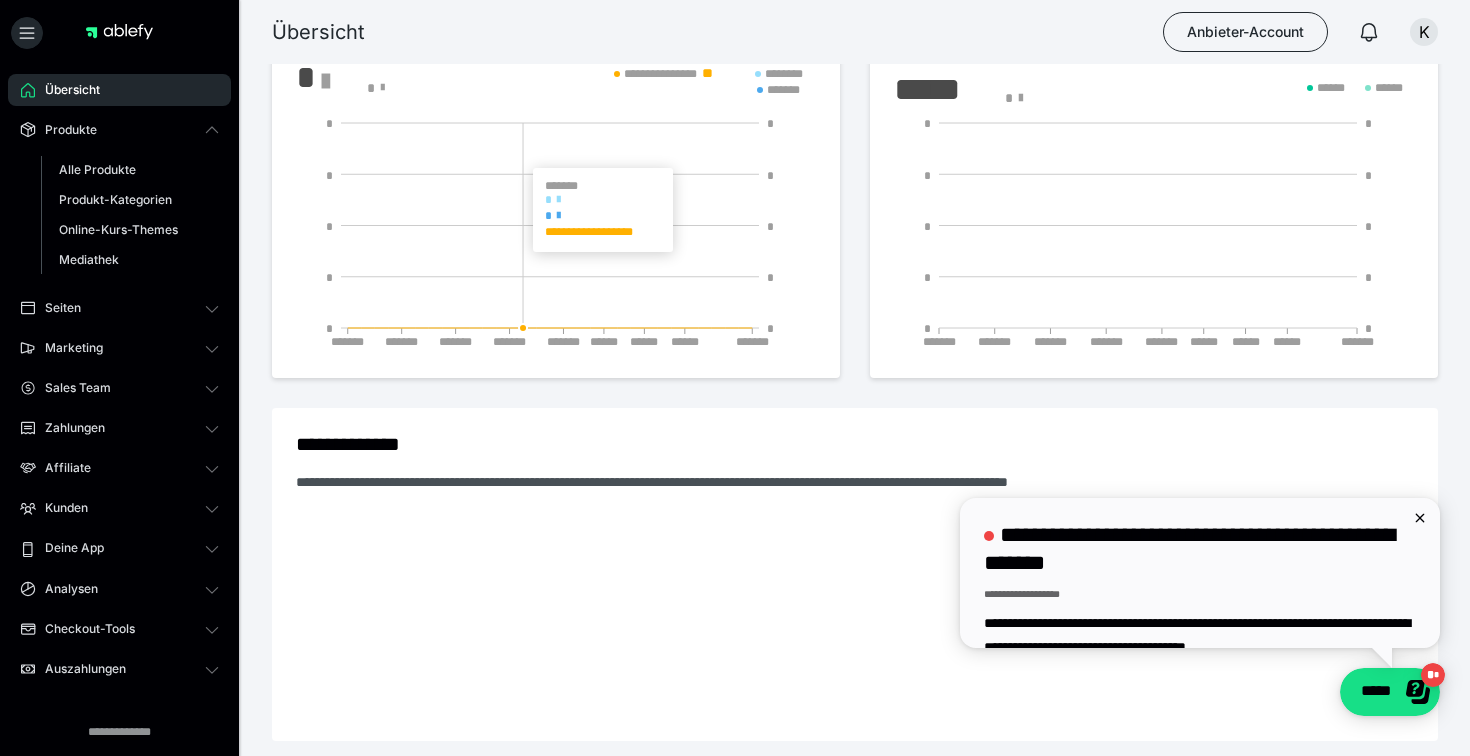 scroll, scrollTop: 184, scrollLeft: 0, axis: vertical 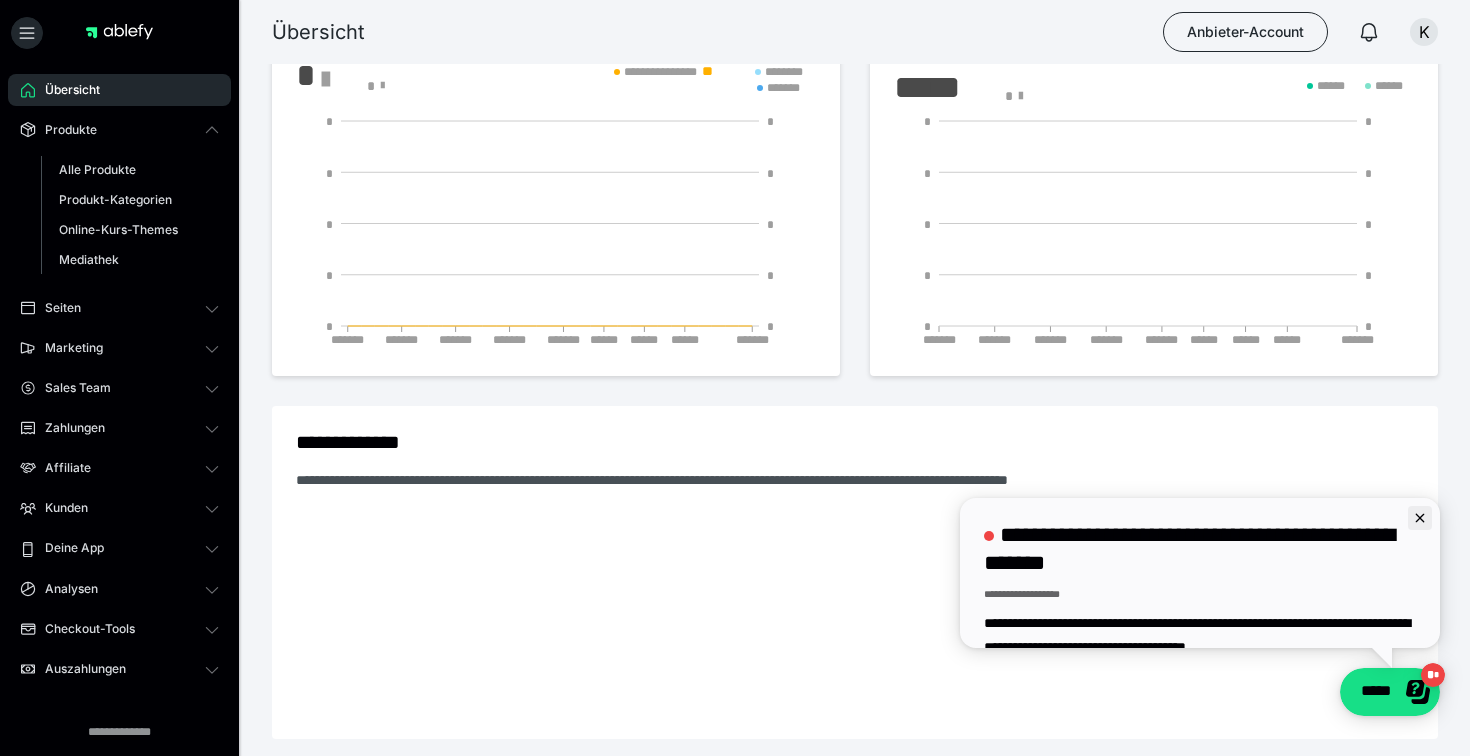click 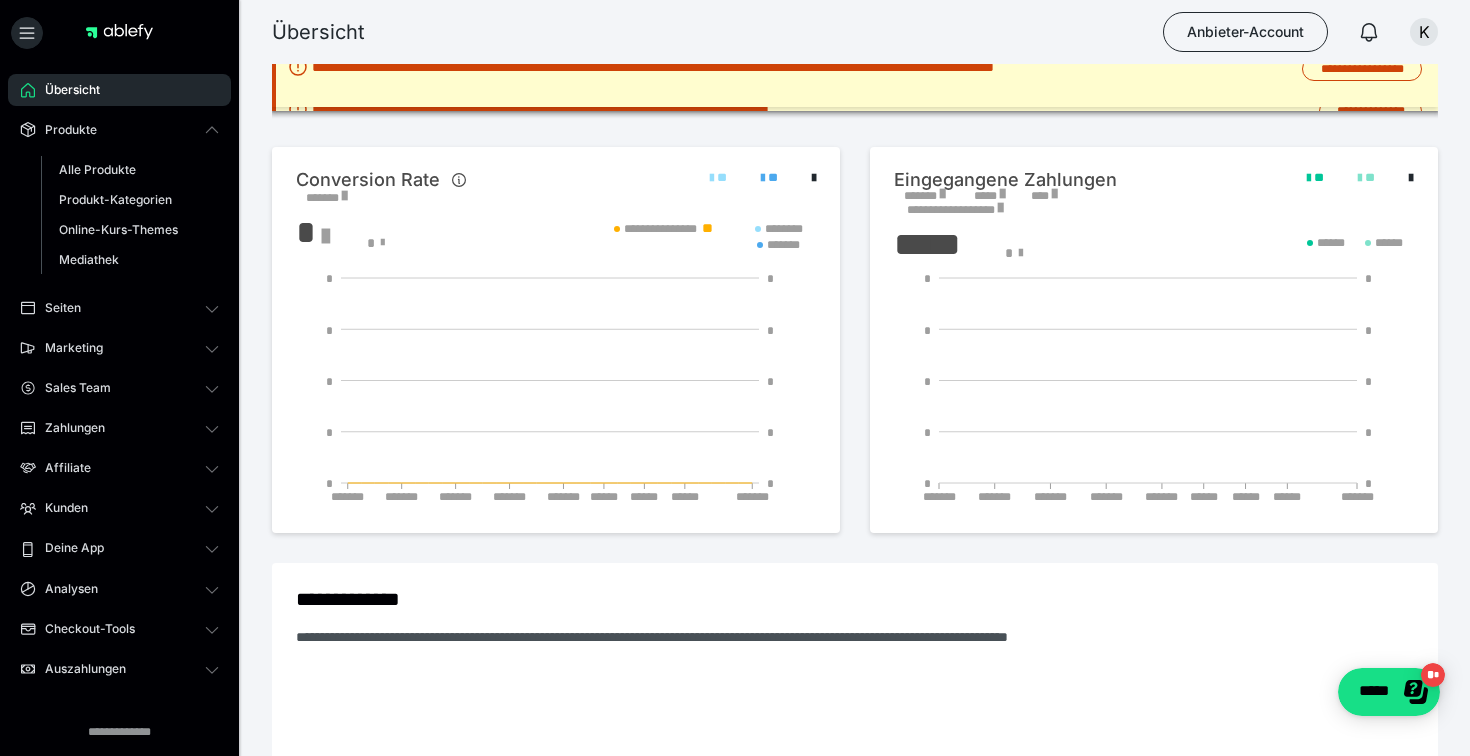 scroll, scrollTop: 0, scrollLeft: 0, axis: both 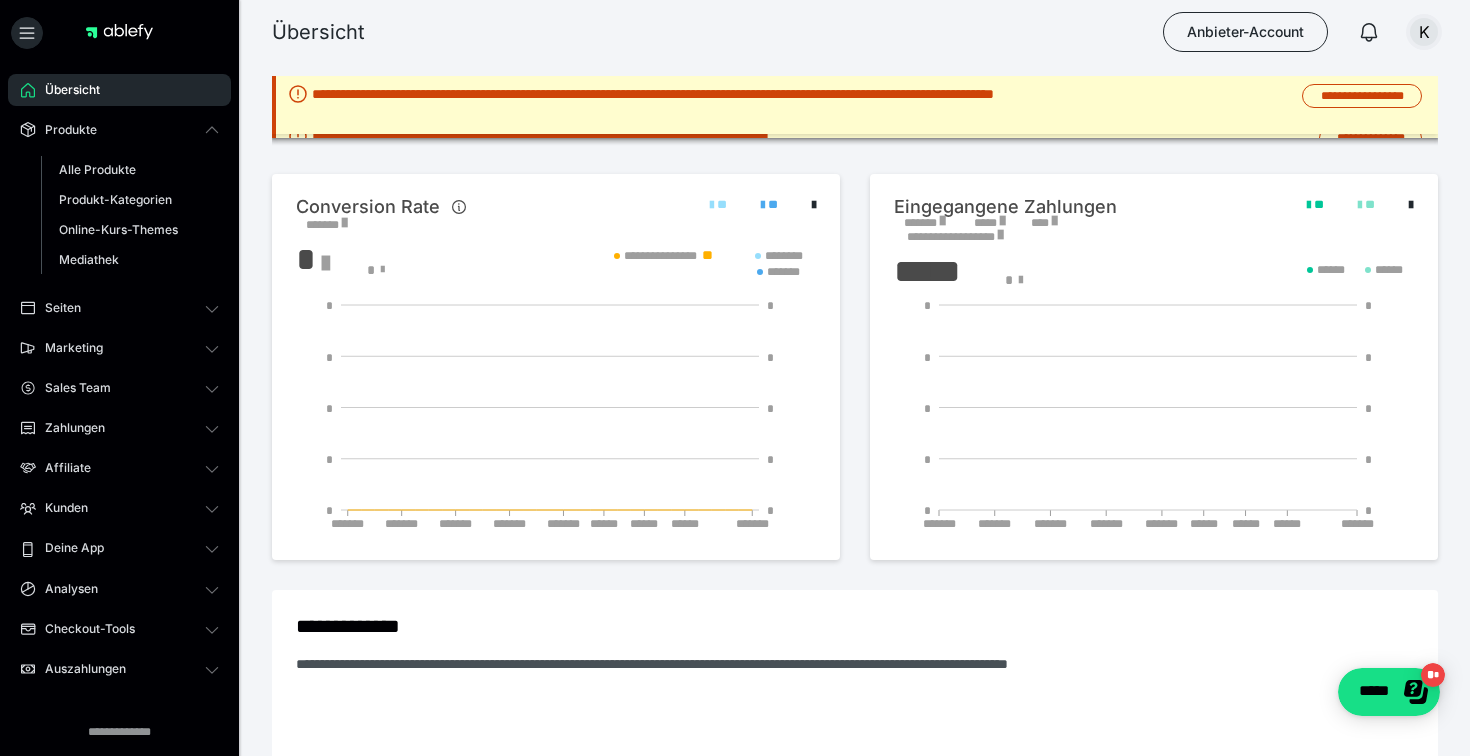 click on "K" at bounding box center (1424, 32) 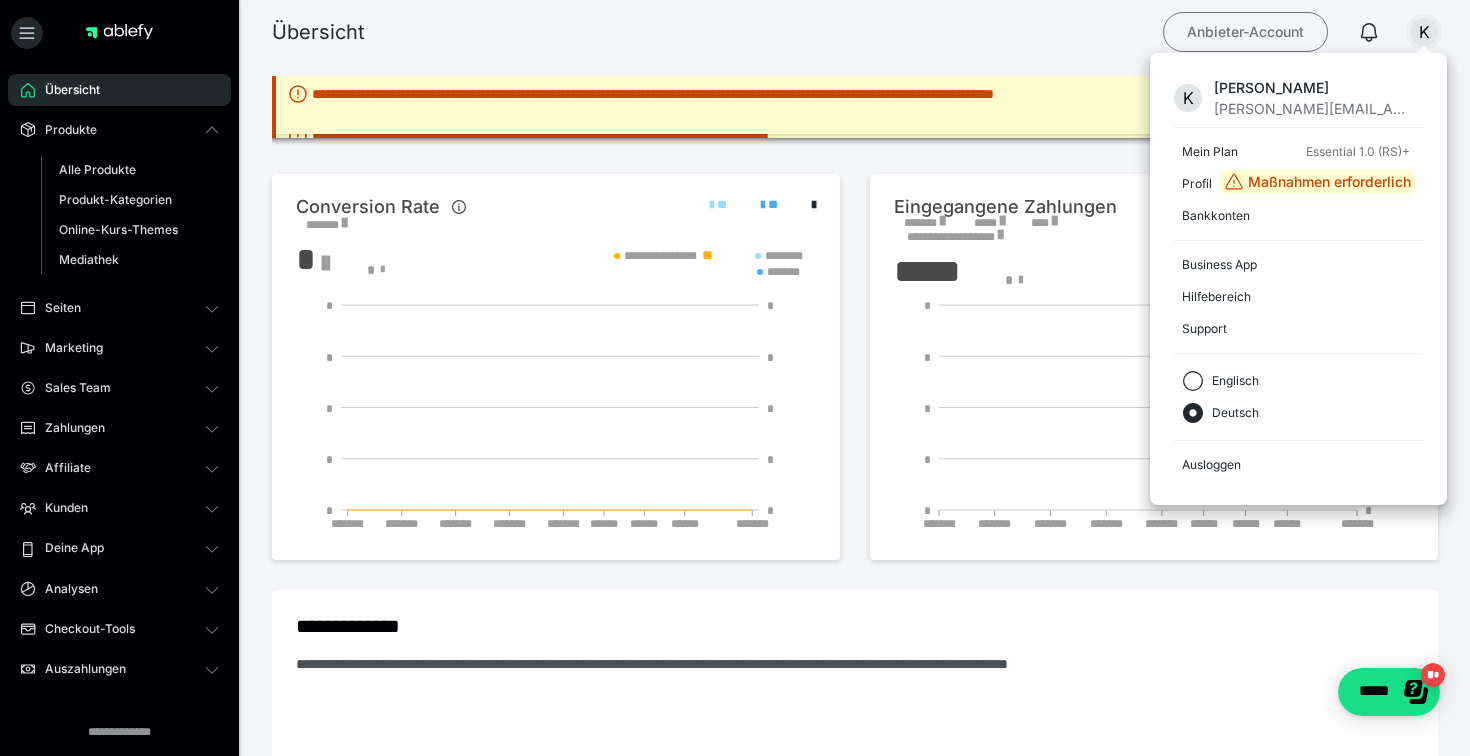 click on "Anbieter-Account" at bounding box center (1245, 32) 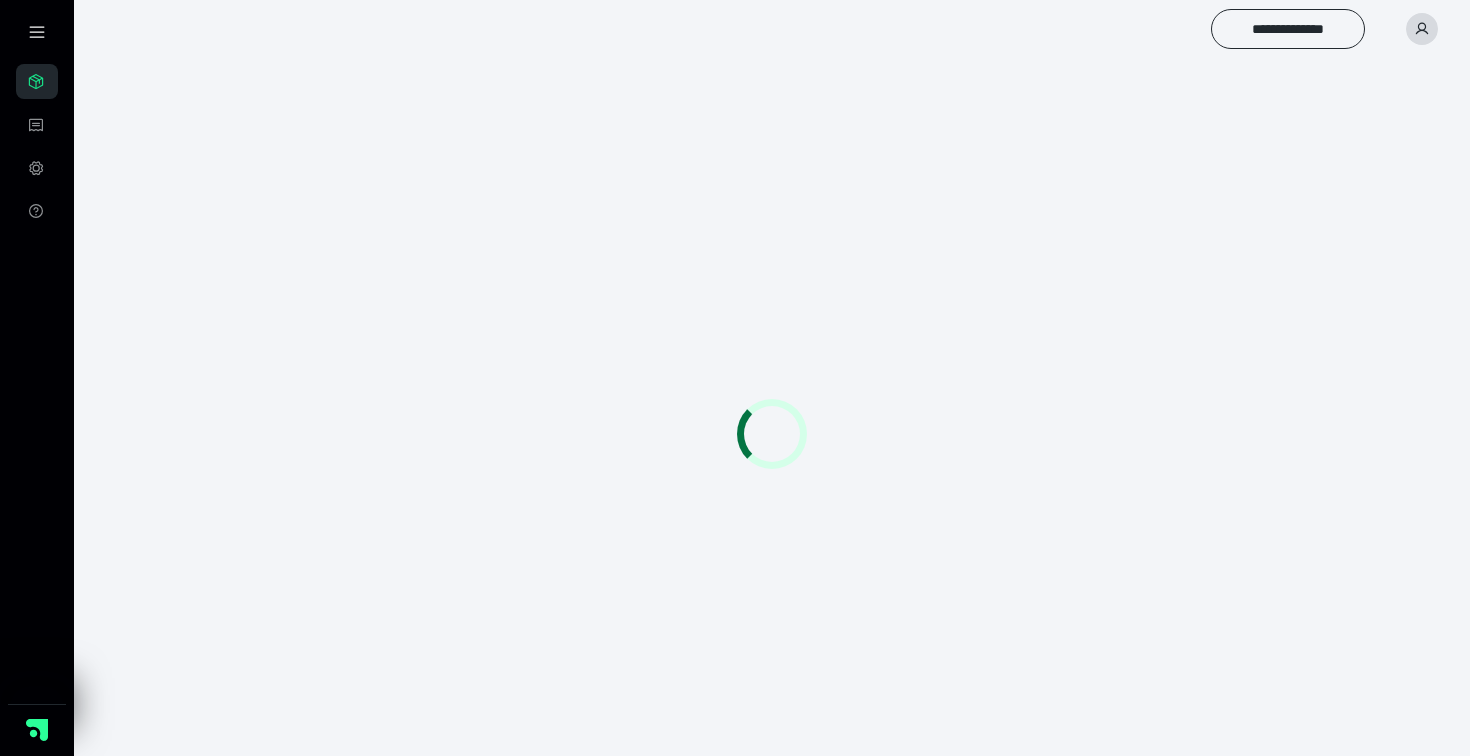 scroll, scrollTop: 0, scrollLeft: 0, axis: both 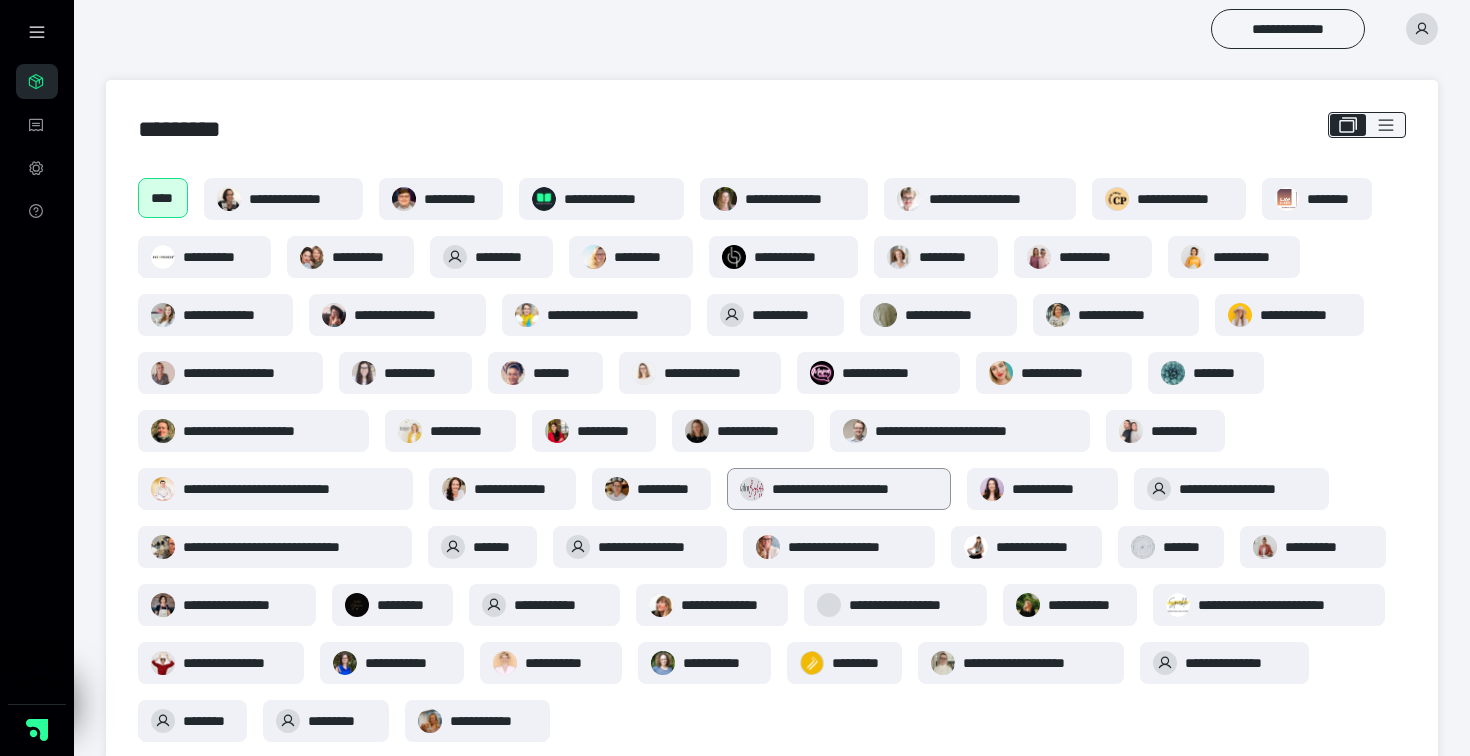 click on "**********" at bounding box center (855, 489) 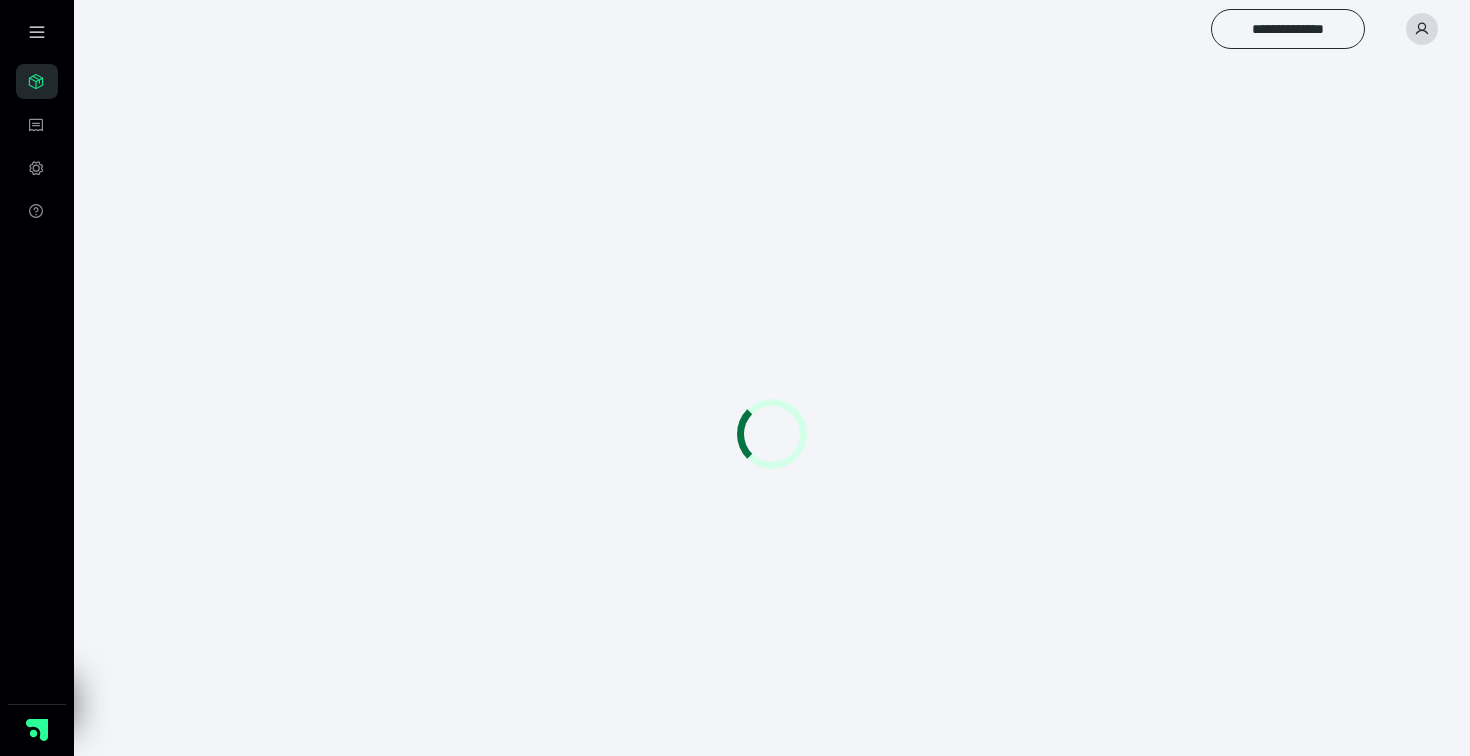 scroll, scrollTop: 0, scrollLeft: 0, axis: both 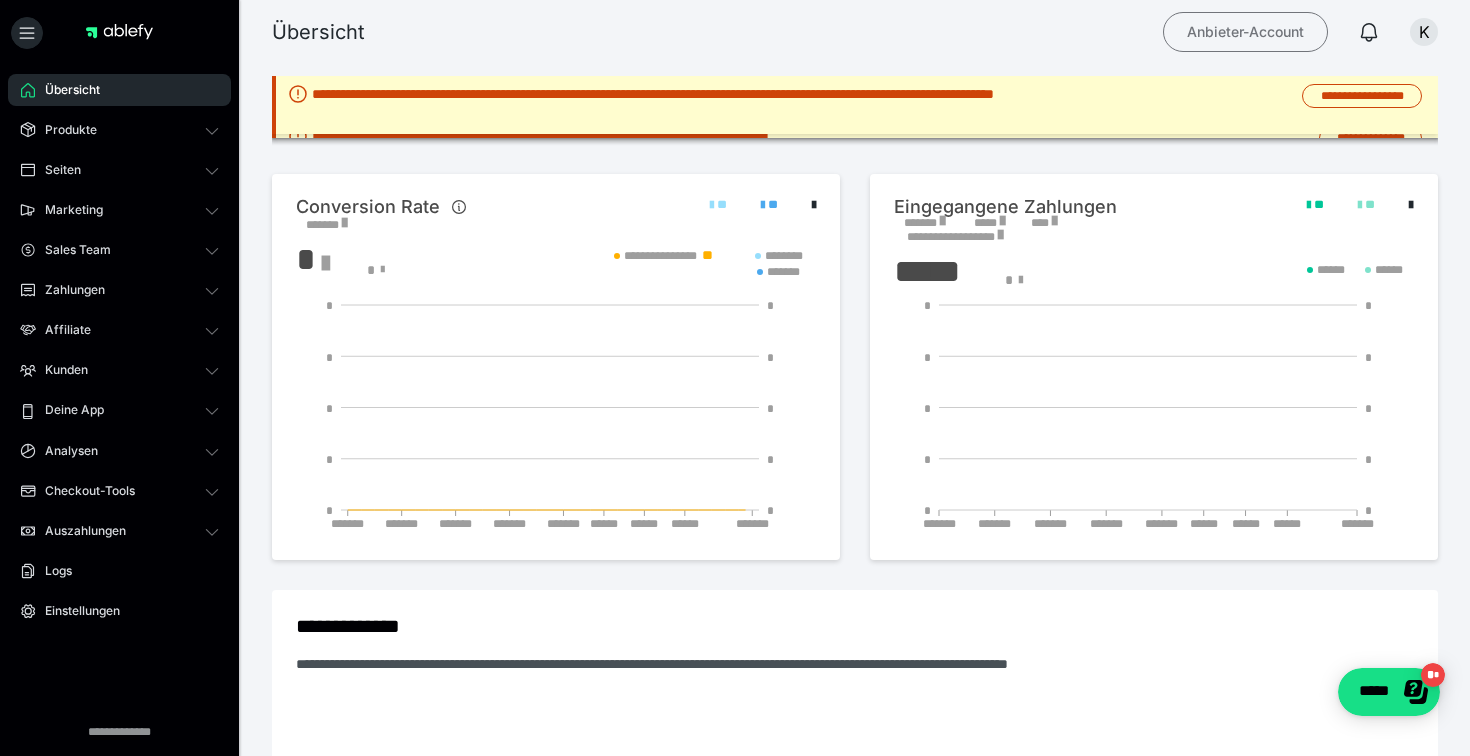 click on "Anbieter-Account" at bounding box center (1245, 32) 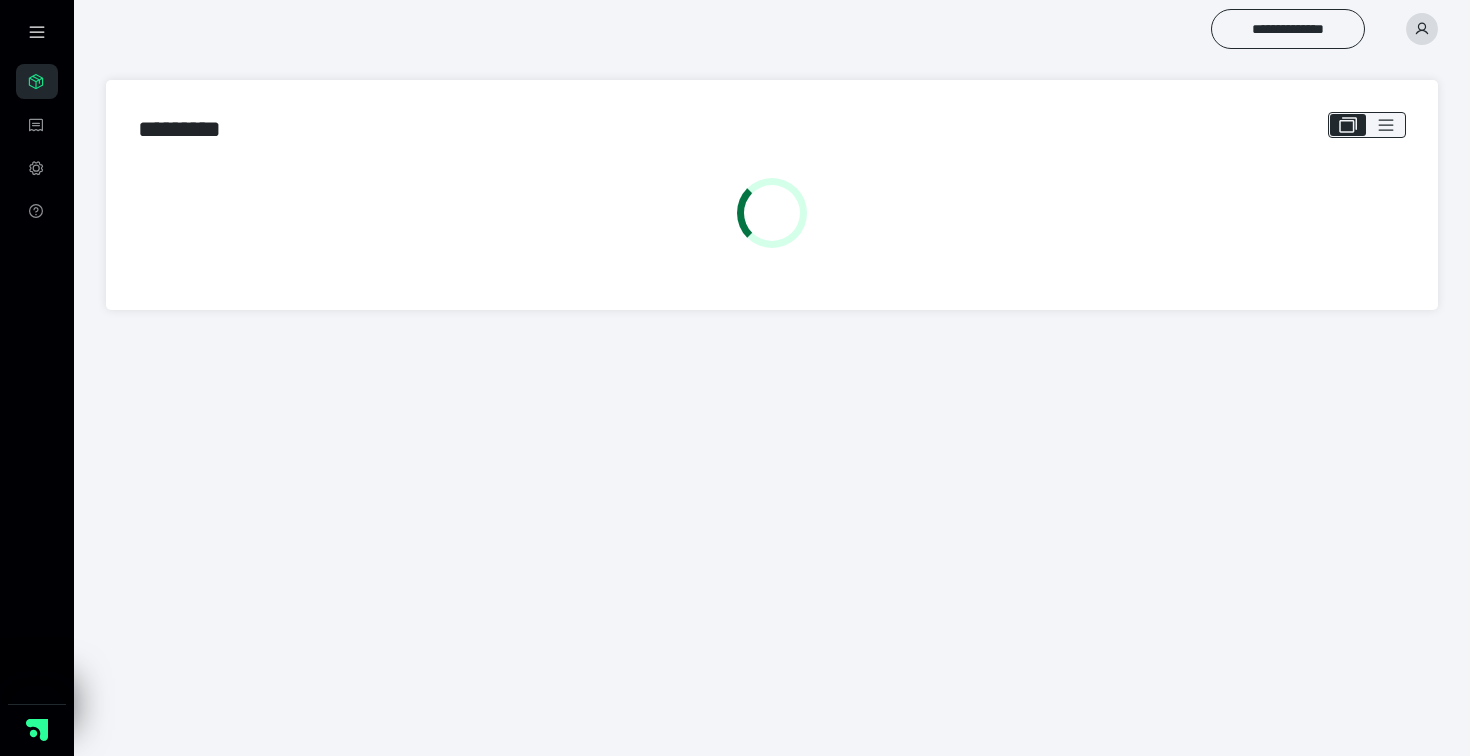scroll, scrollTop: 0, scrollLeft: 0, axis: both 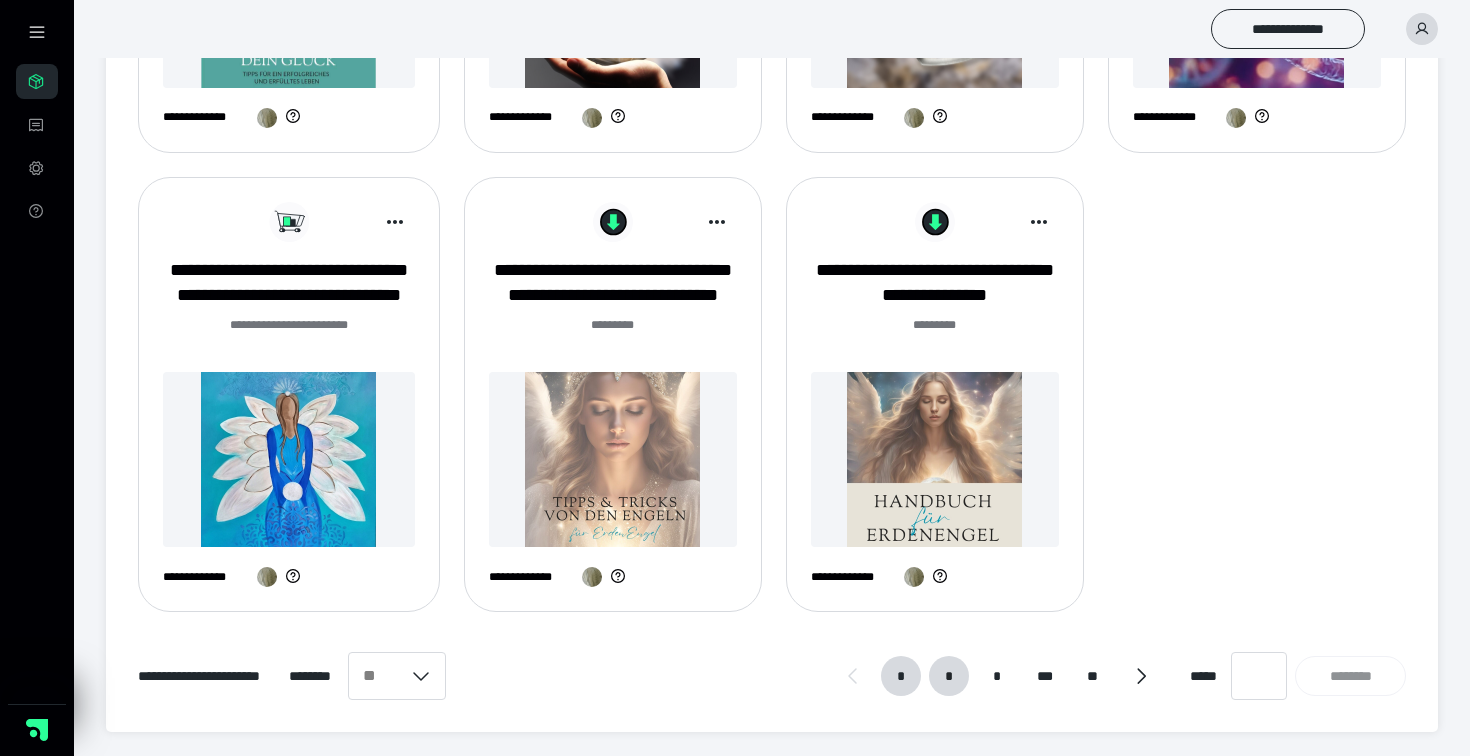 click on "*" at bounding box center [949, 676] 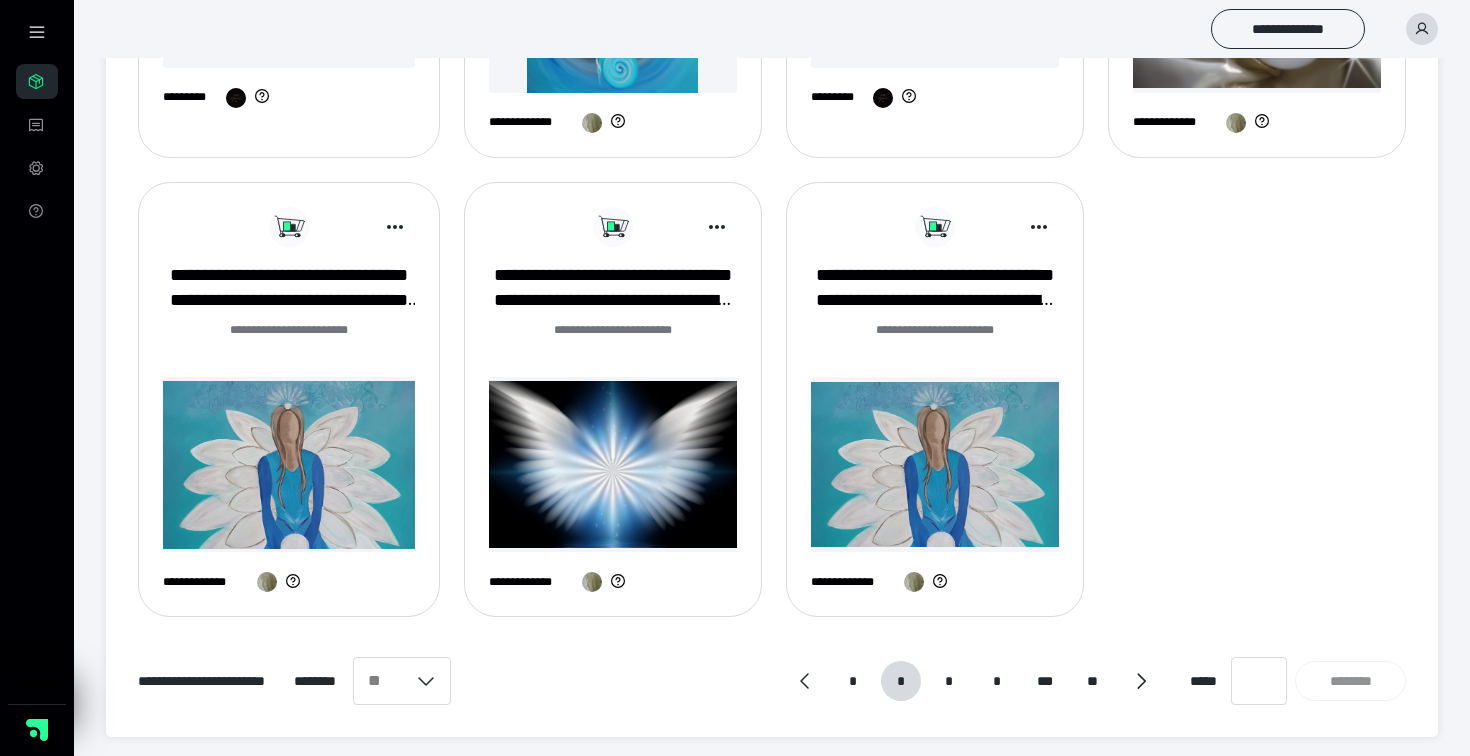 scroll, scrollTop: 1580, scrollLeft: 0, axis: vertical 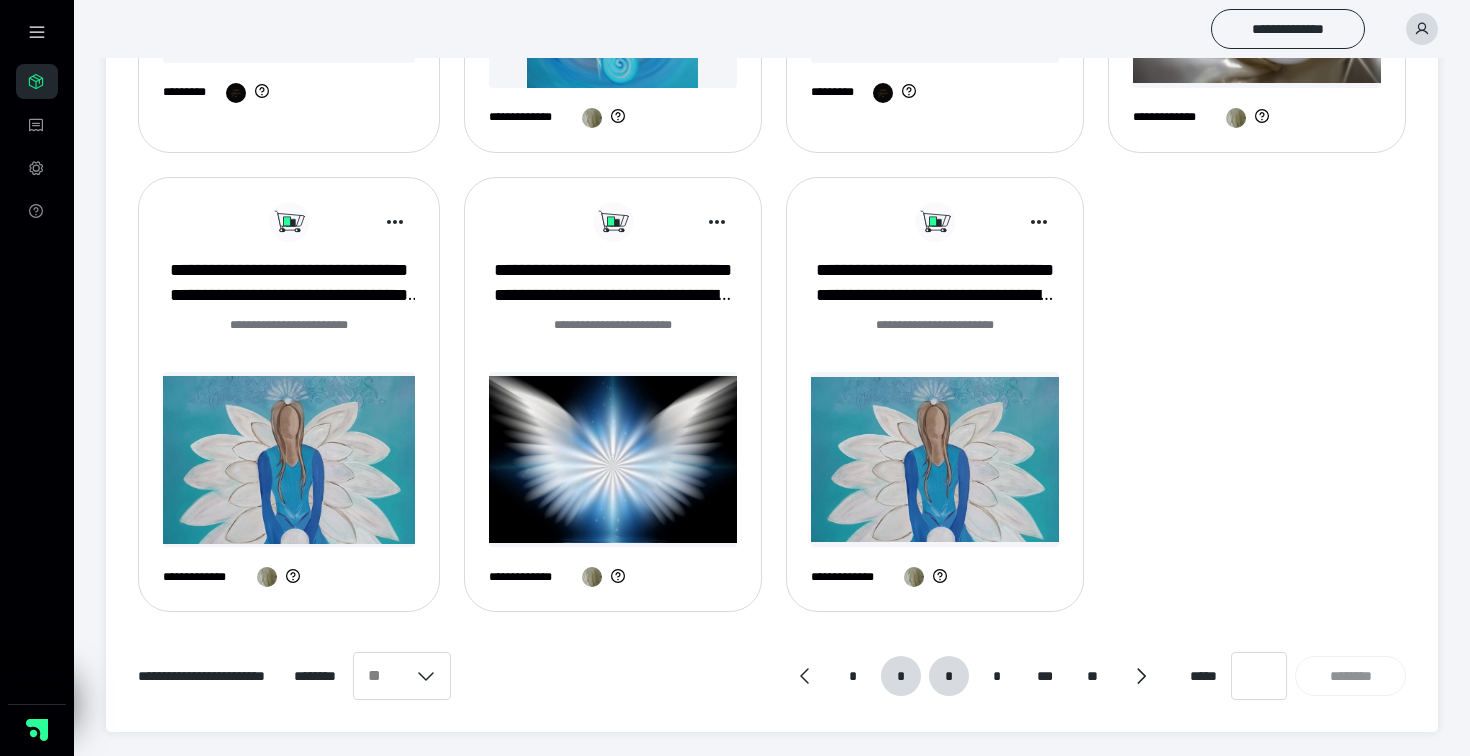 click on "*" at bounding box center [948, 676] 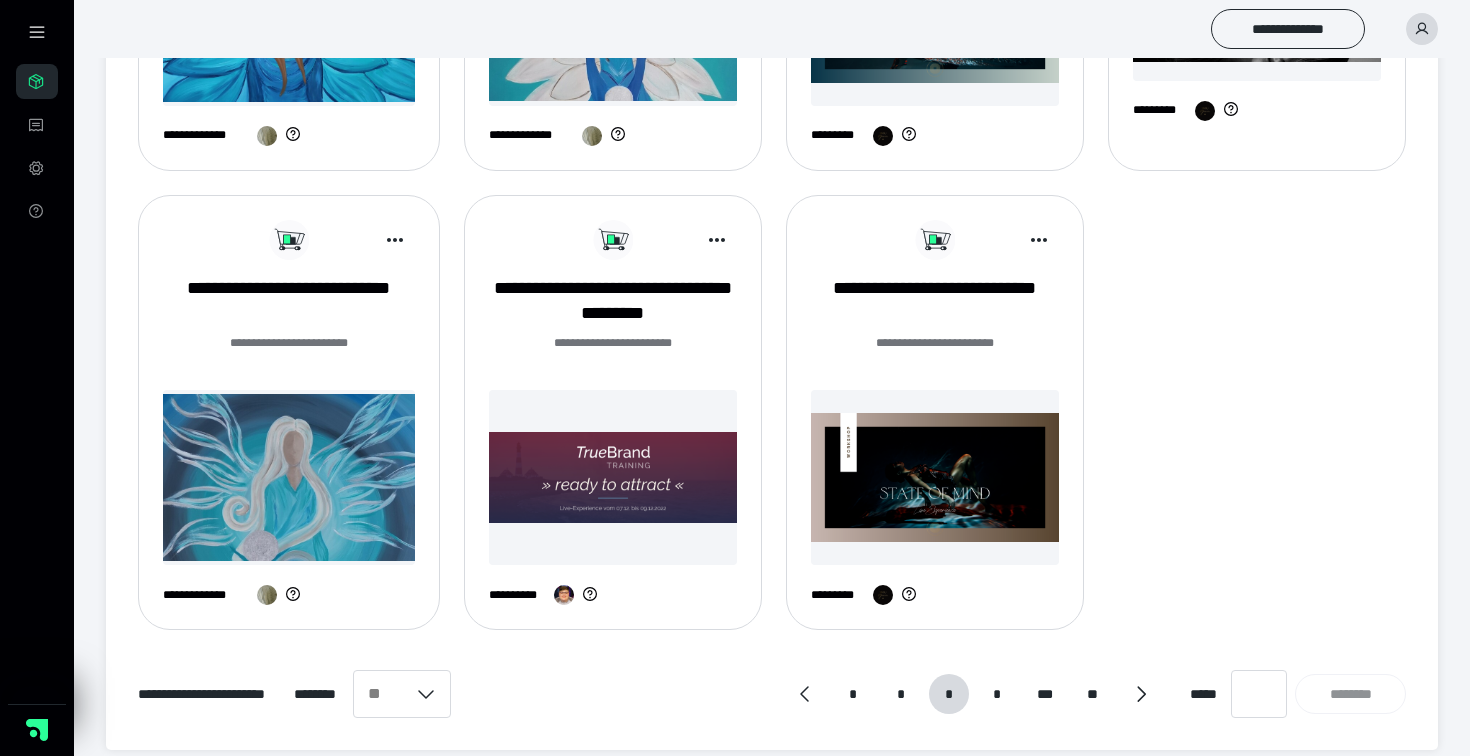 scroll, scrollTop: 1580, scrollLeft: 0, axis: vertical 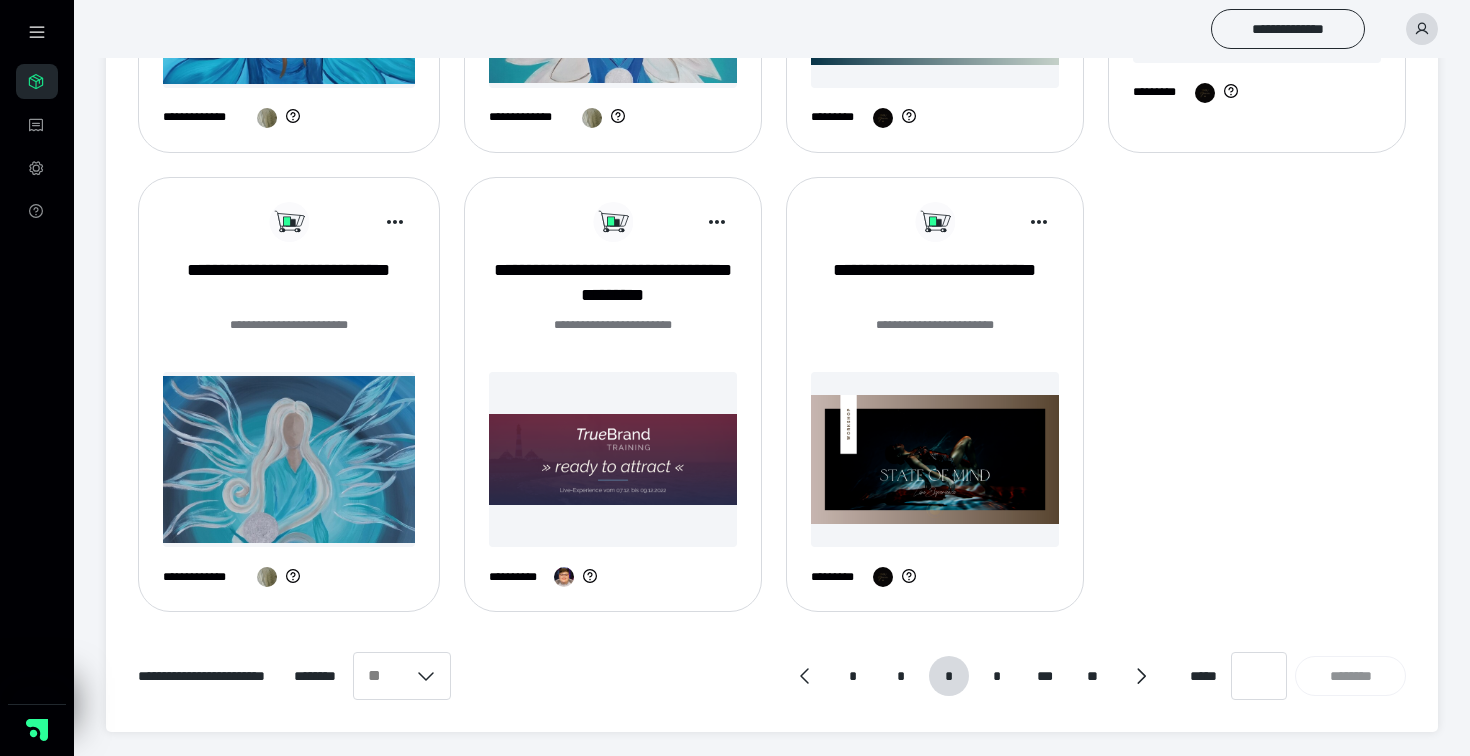 click at bounding box center (613, 459) 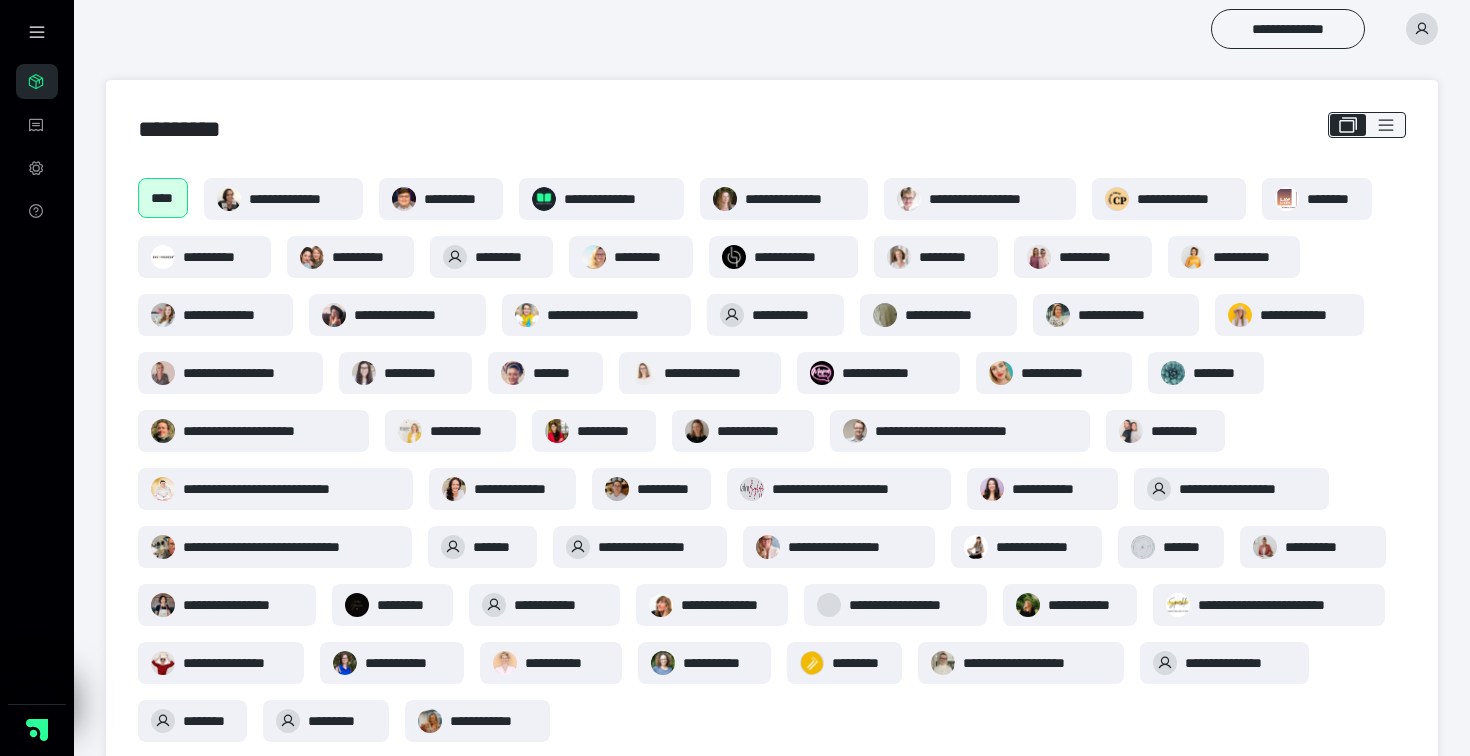 scroll, scrollTop: 1579, scrollLeft: 0, axis: vertical 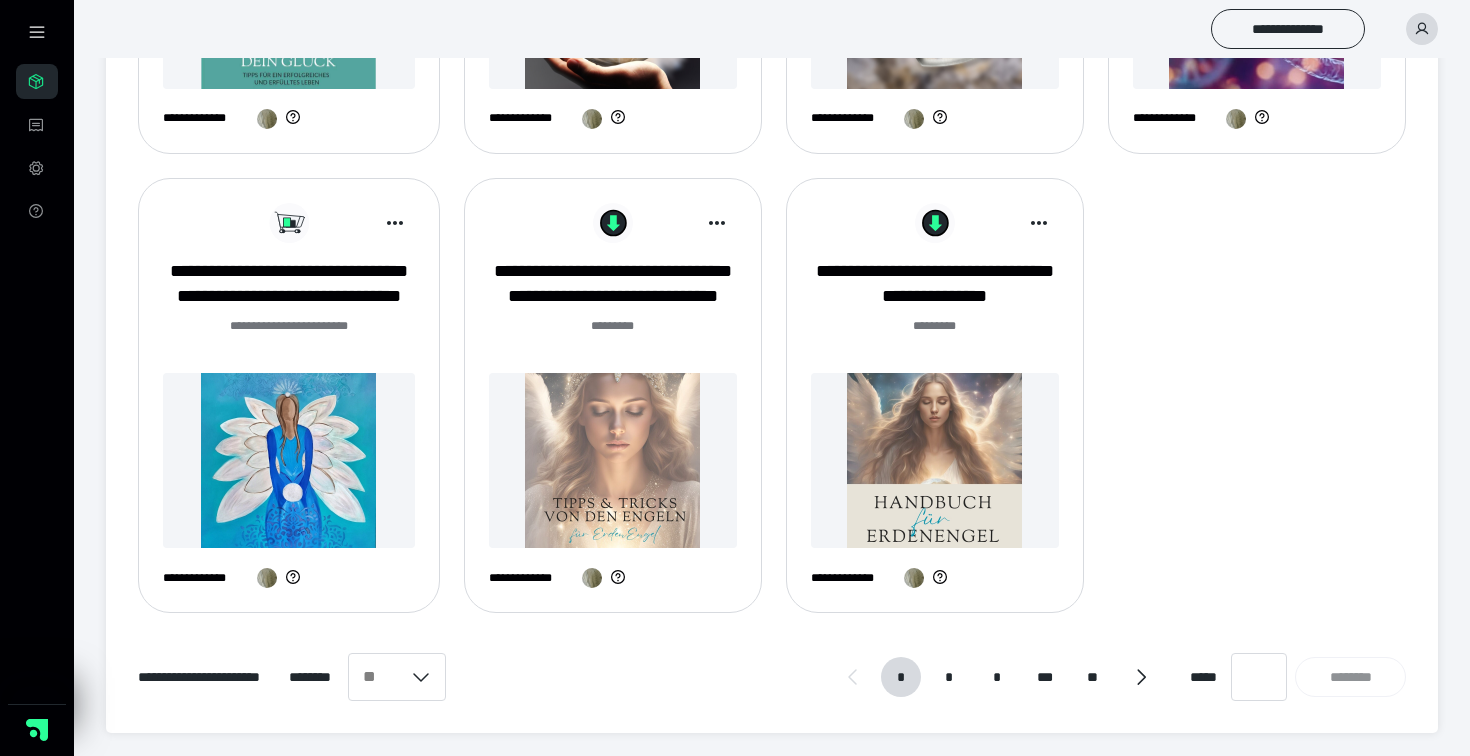 click 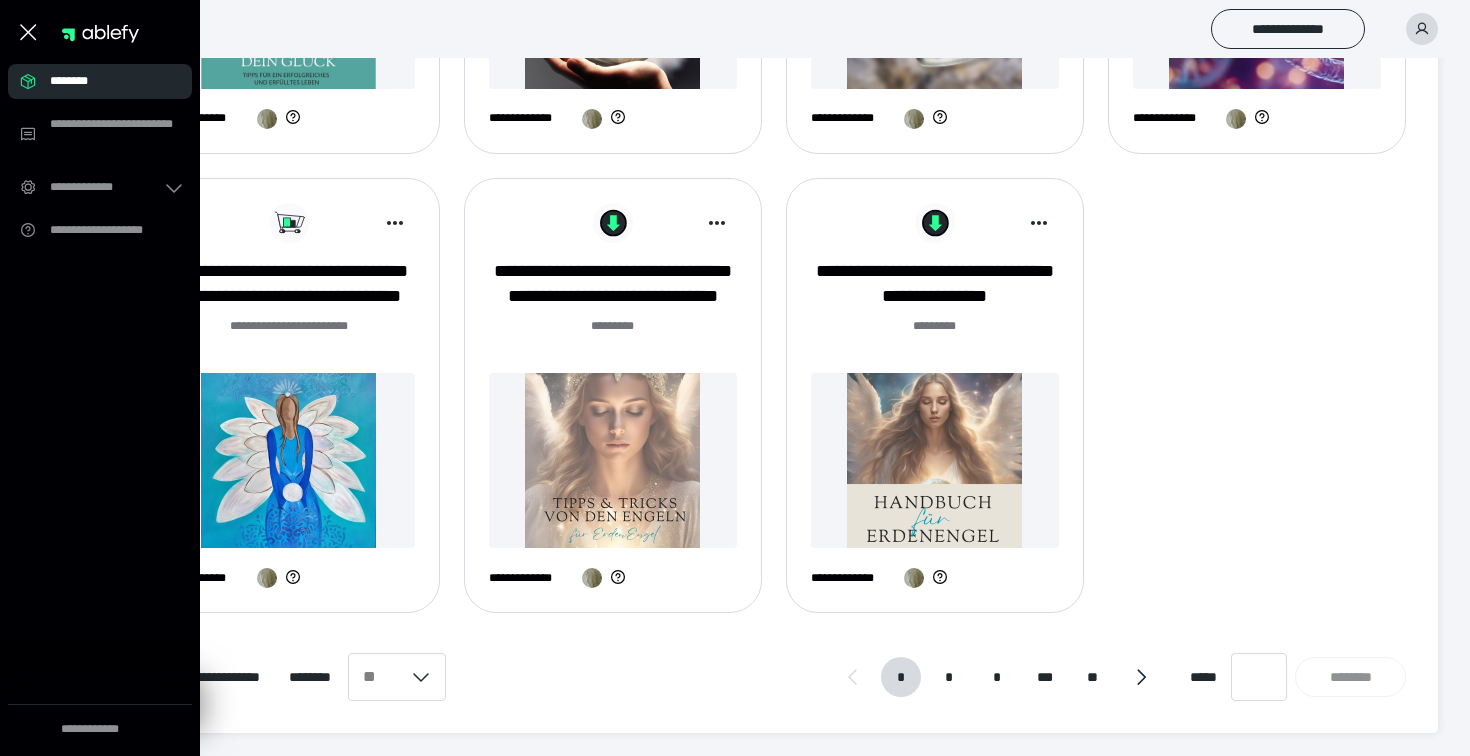 click at bounding box center (28, 32) 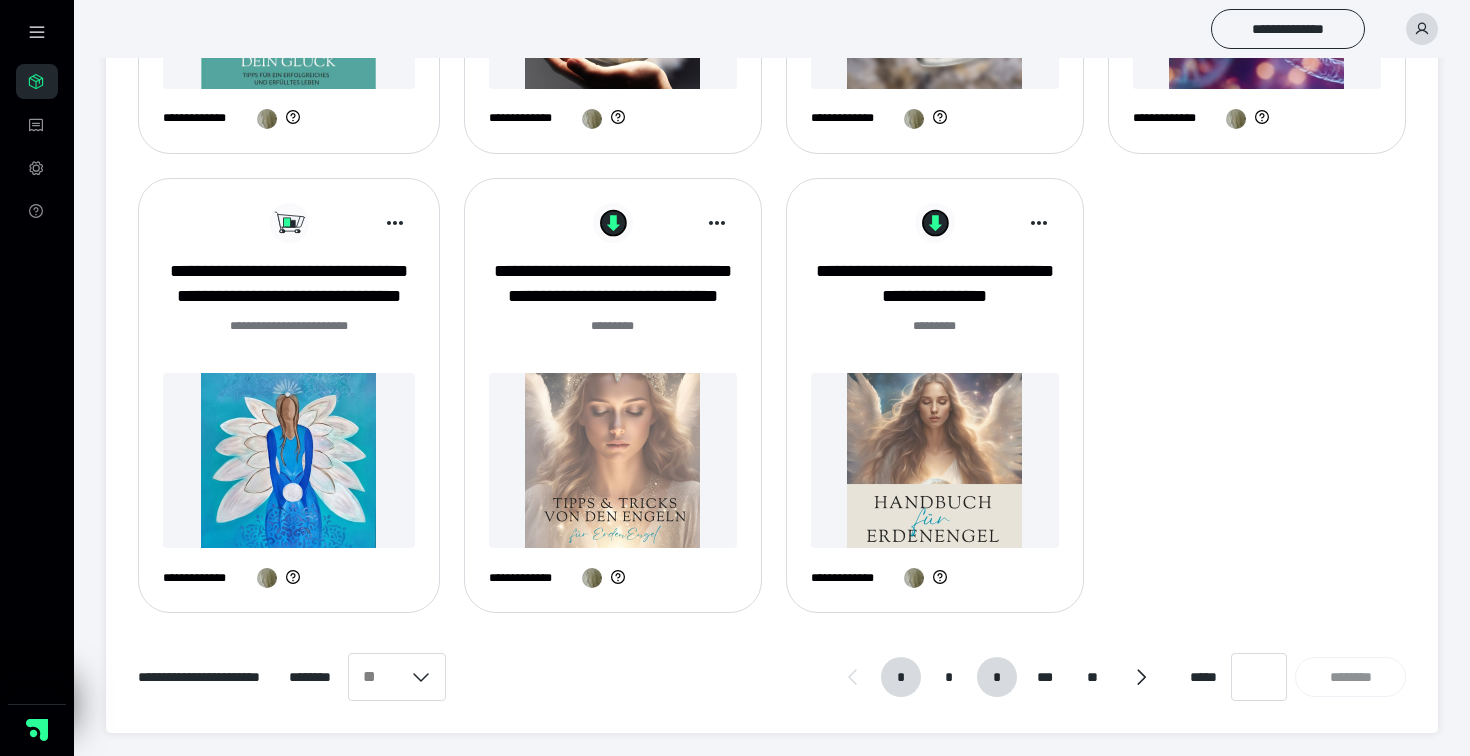 click on "*" at bounding box center (996, 677) 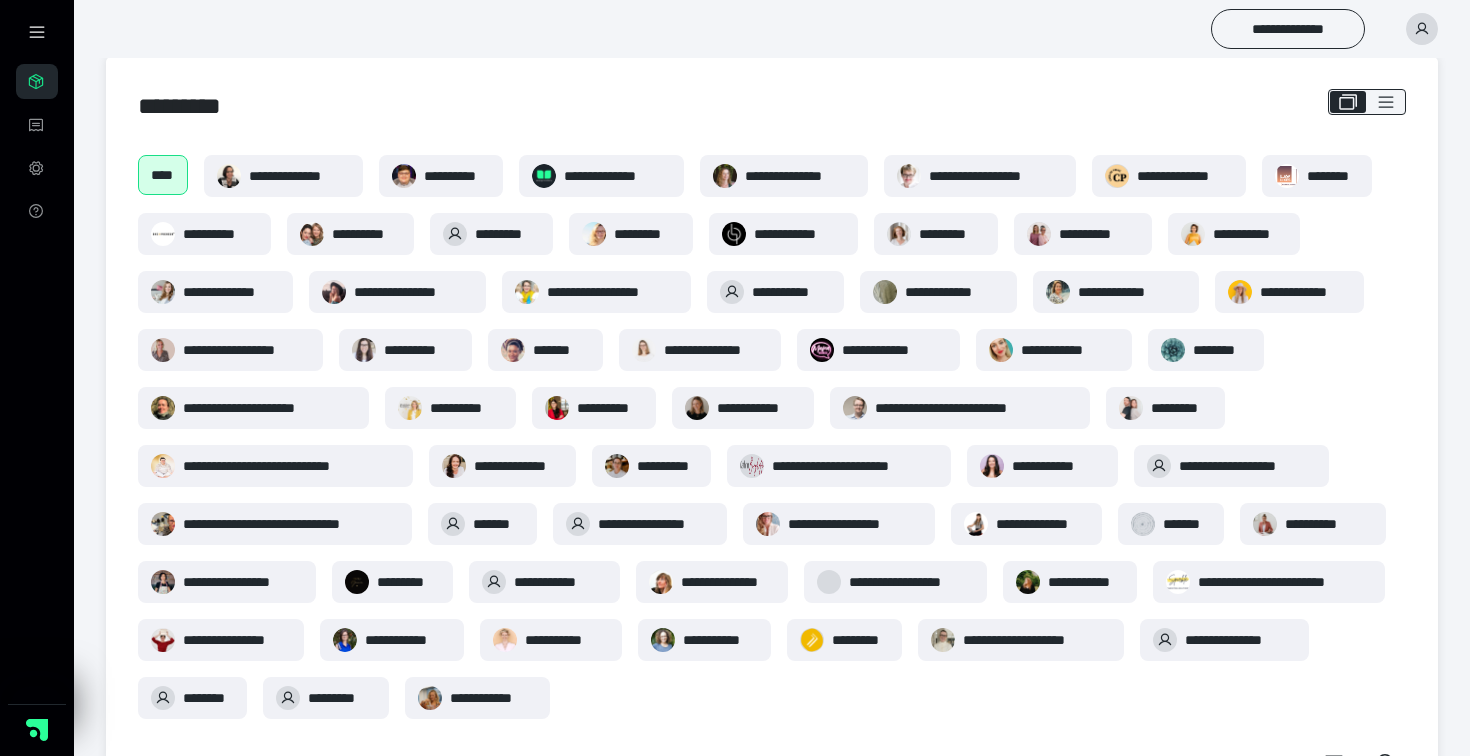 scroll, scrollTop: 18, scrollLeft: 0, axis: vertical 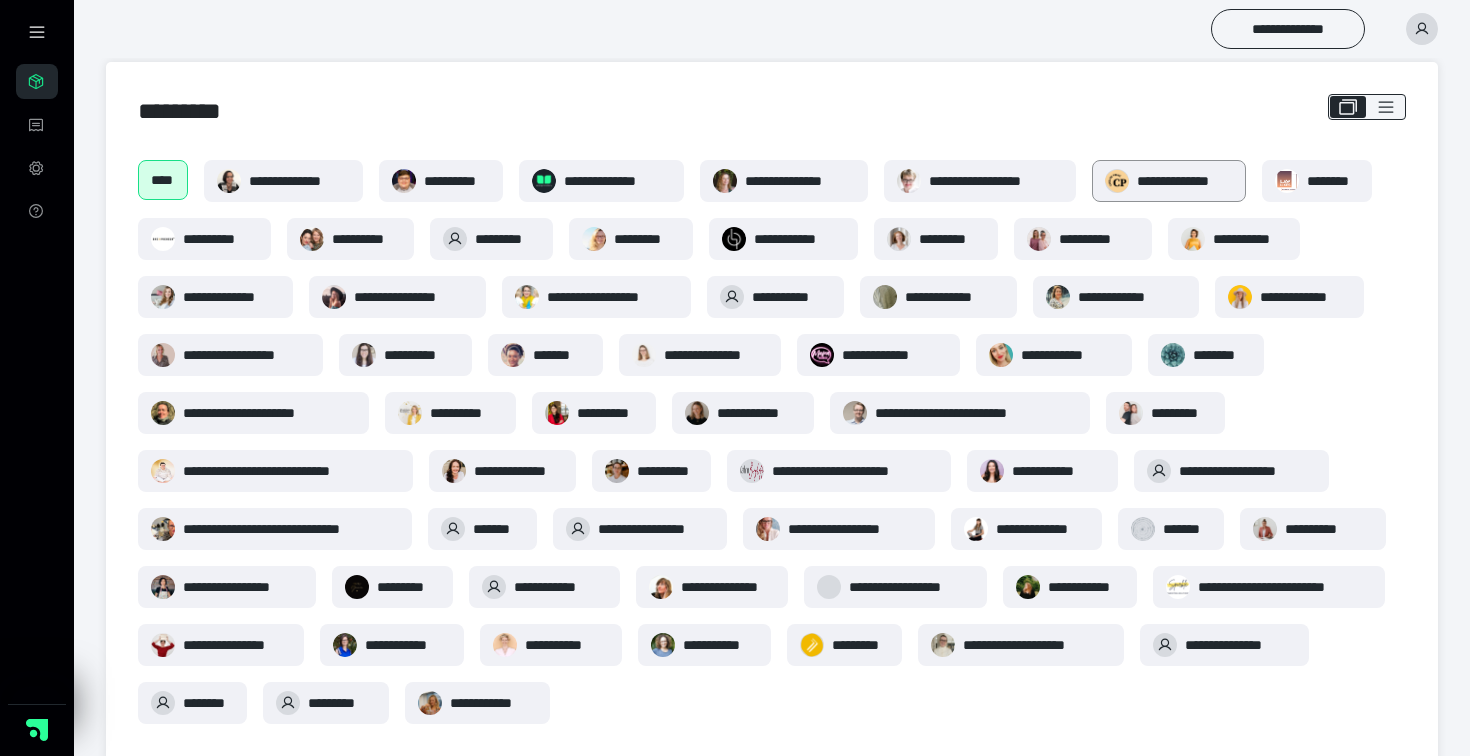 click on "**********" at bounding box center [1185, 181] 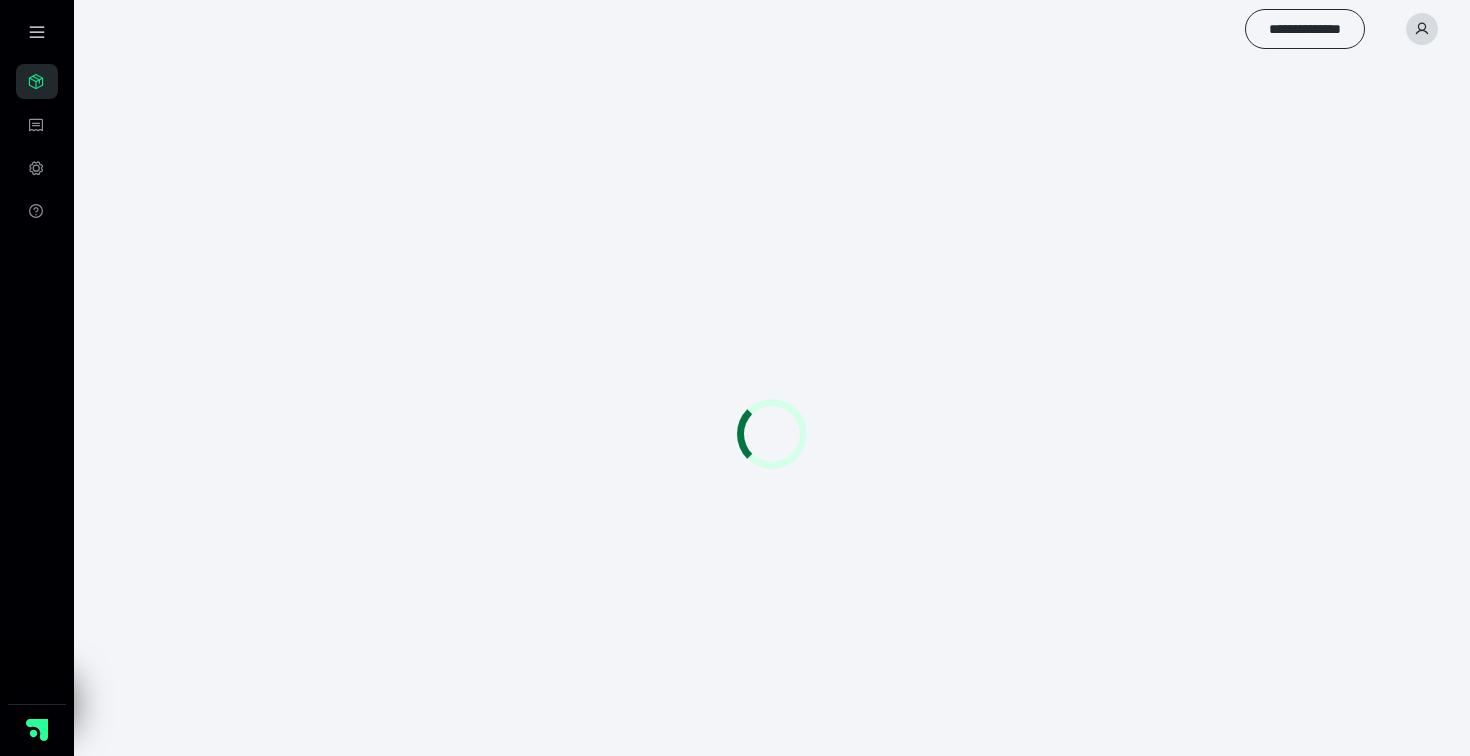 scroll, scrollTop: 0, scrollLeft: 0, axis: both 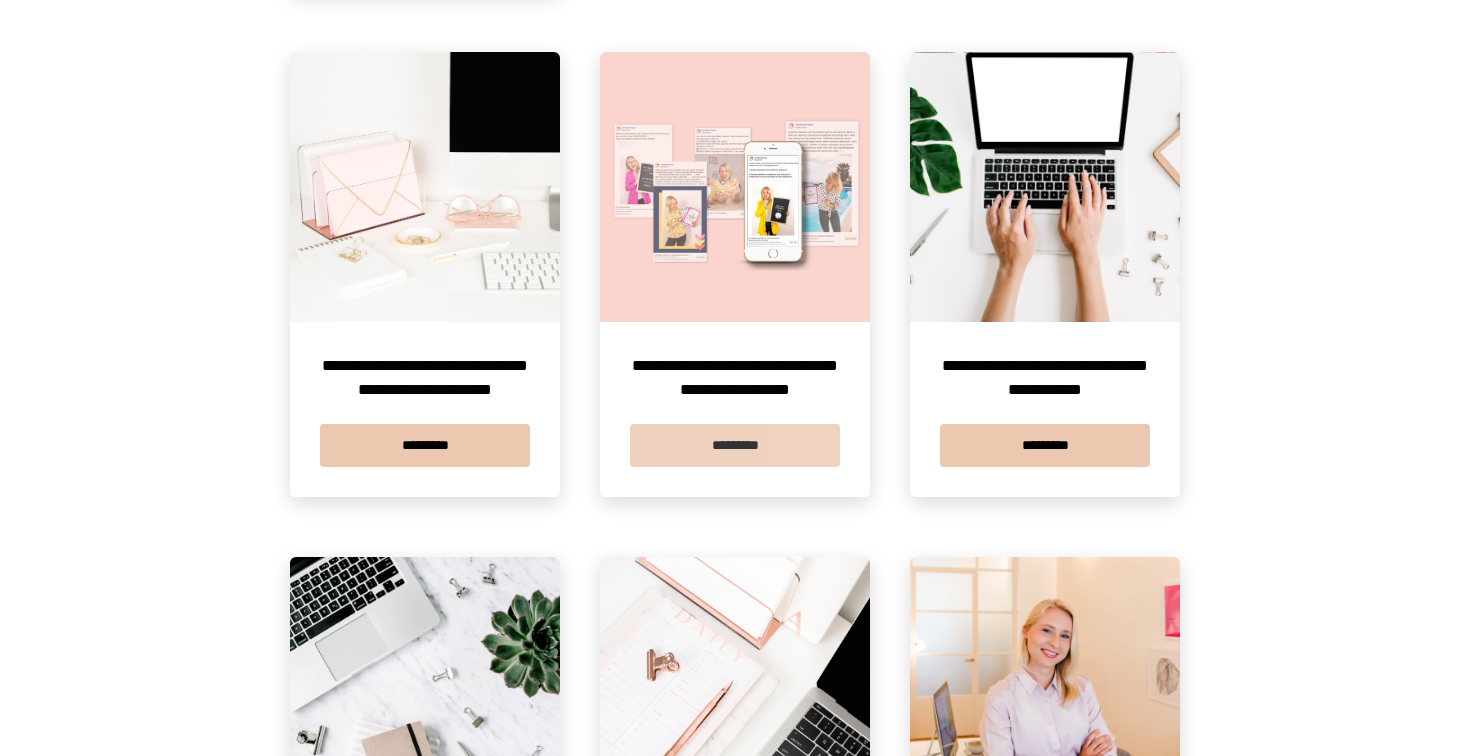 click on "*********" at bounding box center (735, 445) 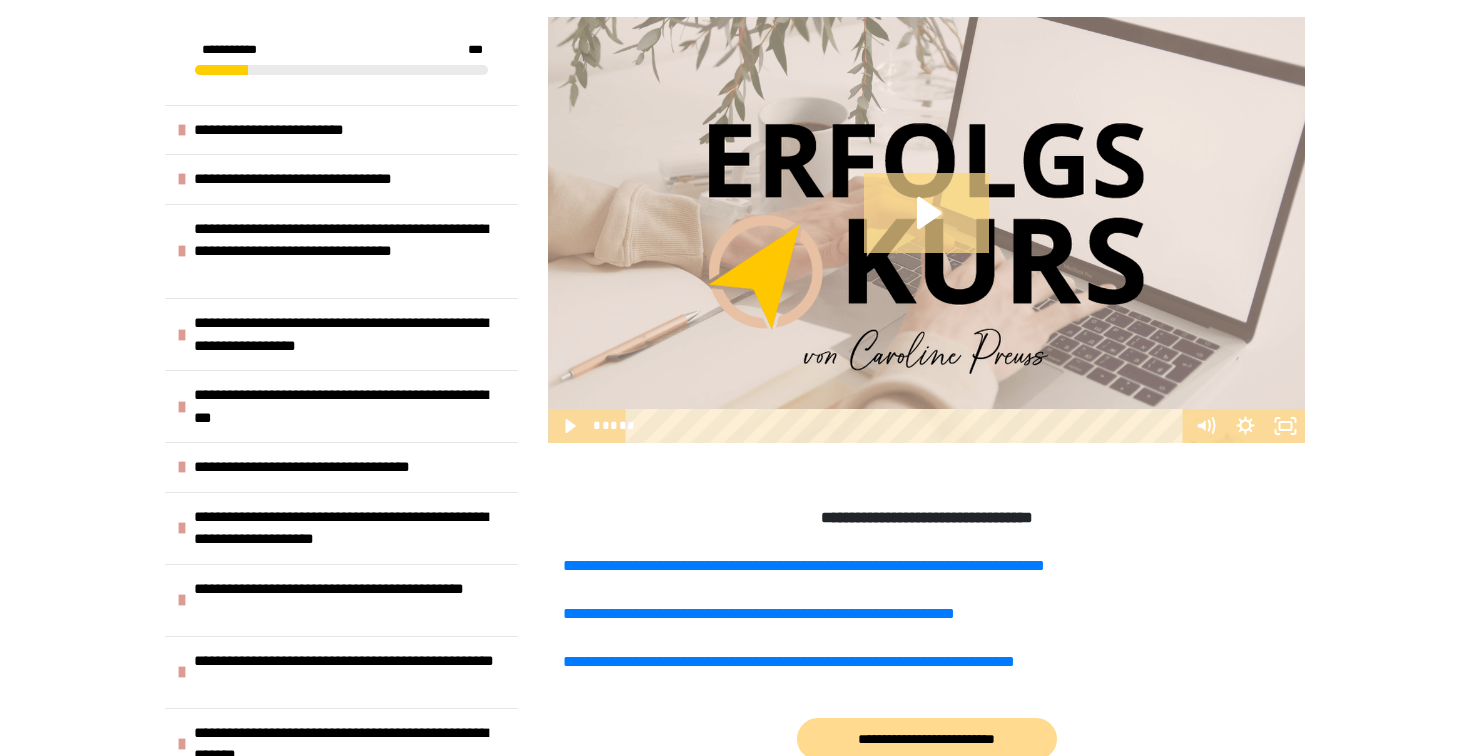 scroll, scrollTop: 625, scrollLeft: 0, axis: vertical 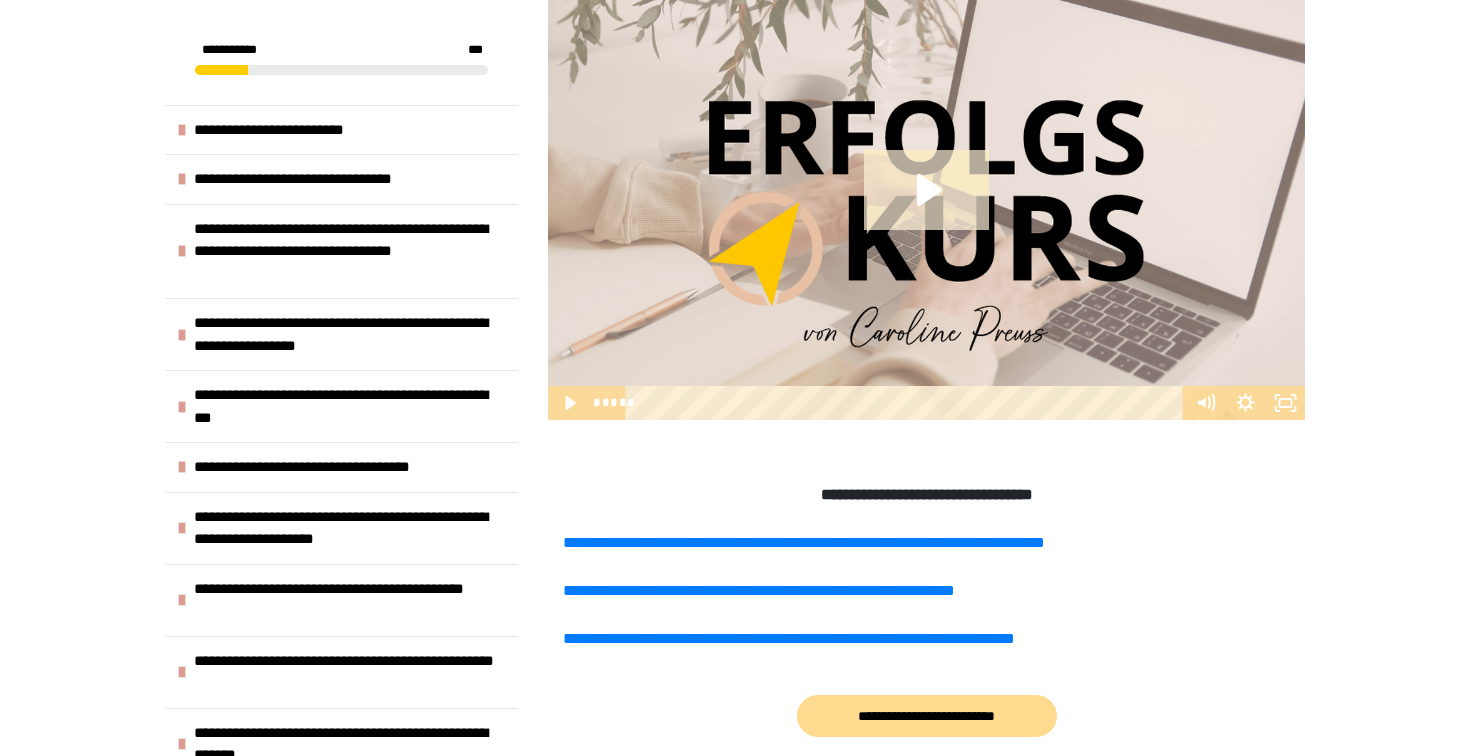 click 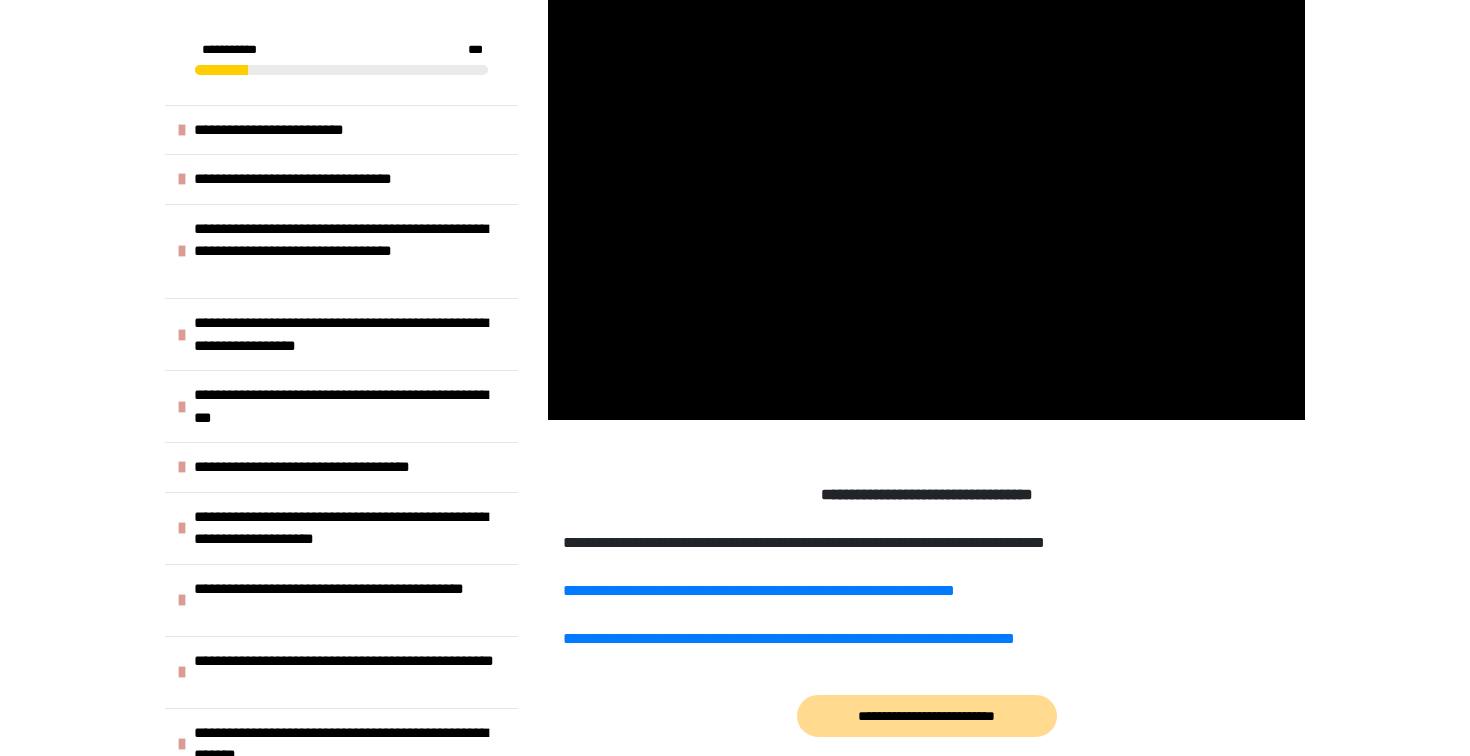click on "**********" at bounding box center [804, 542] 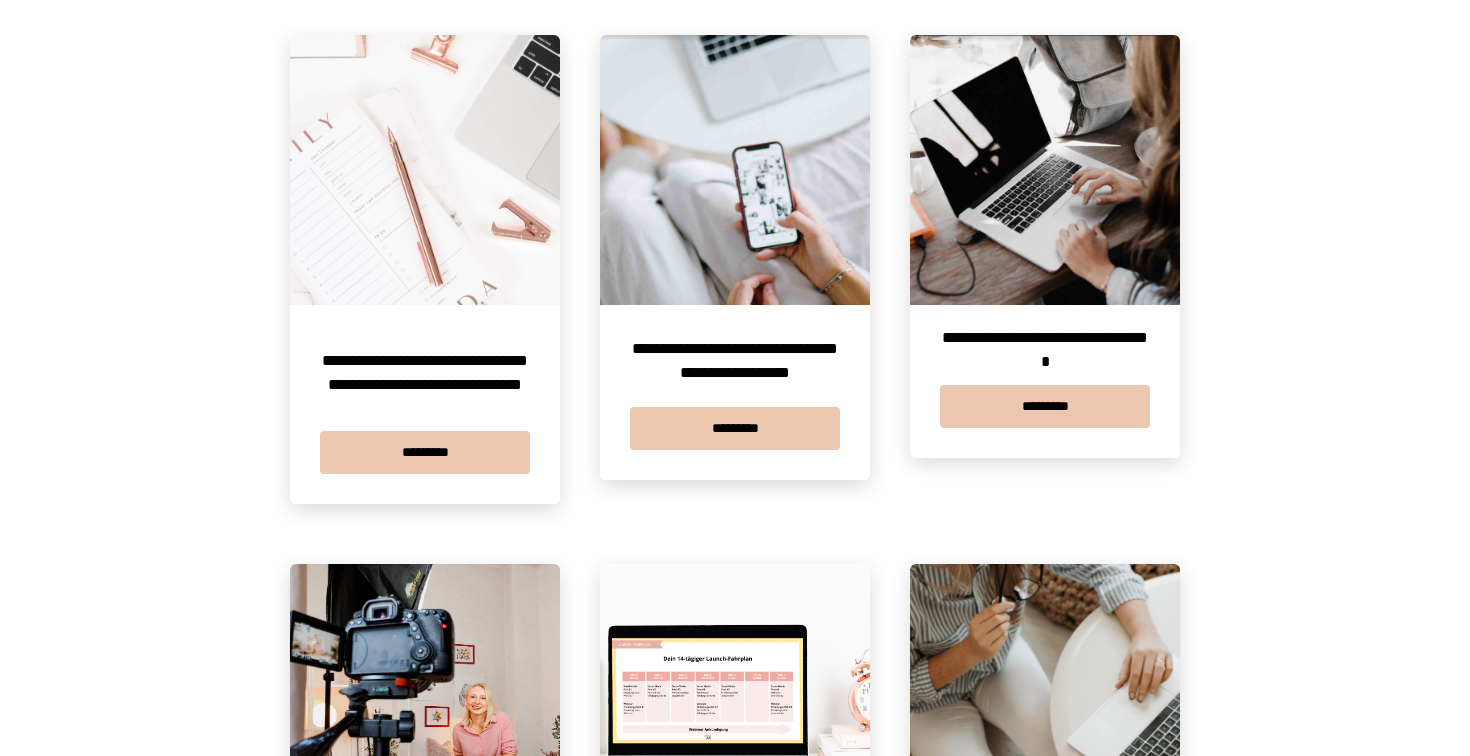 scroll, scrollTop: 1015, scrollLeft: 0, axis: vertical 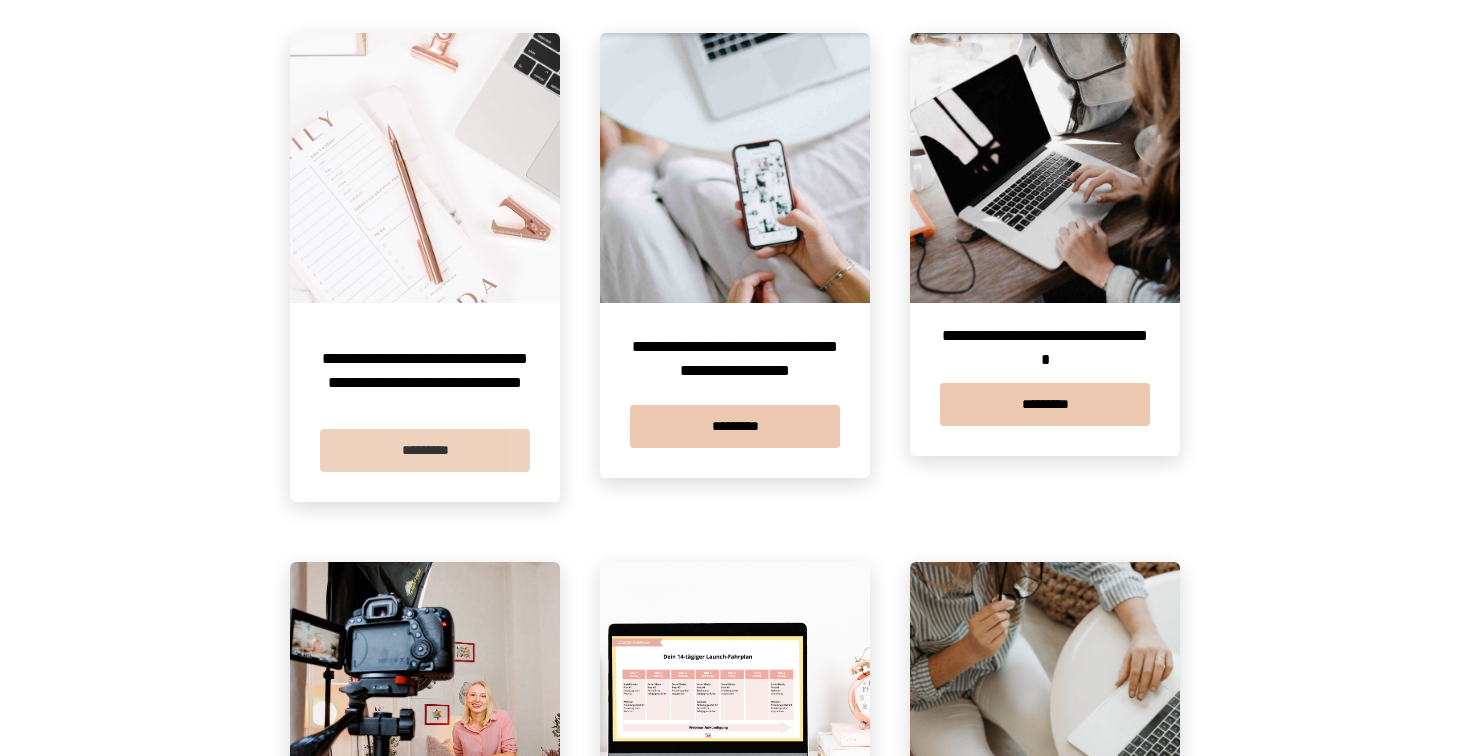 click on "*********" at bounding box center (425, 450) 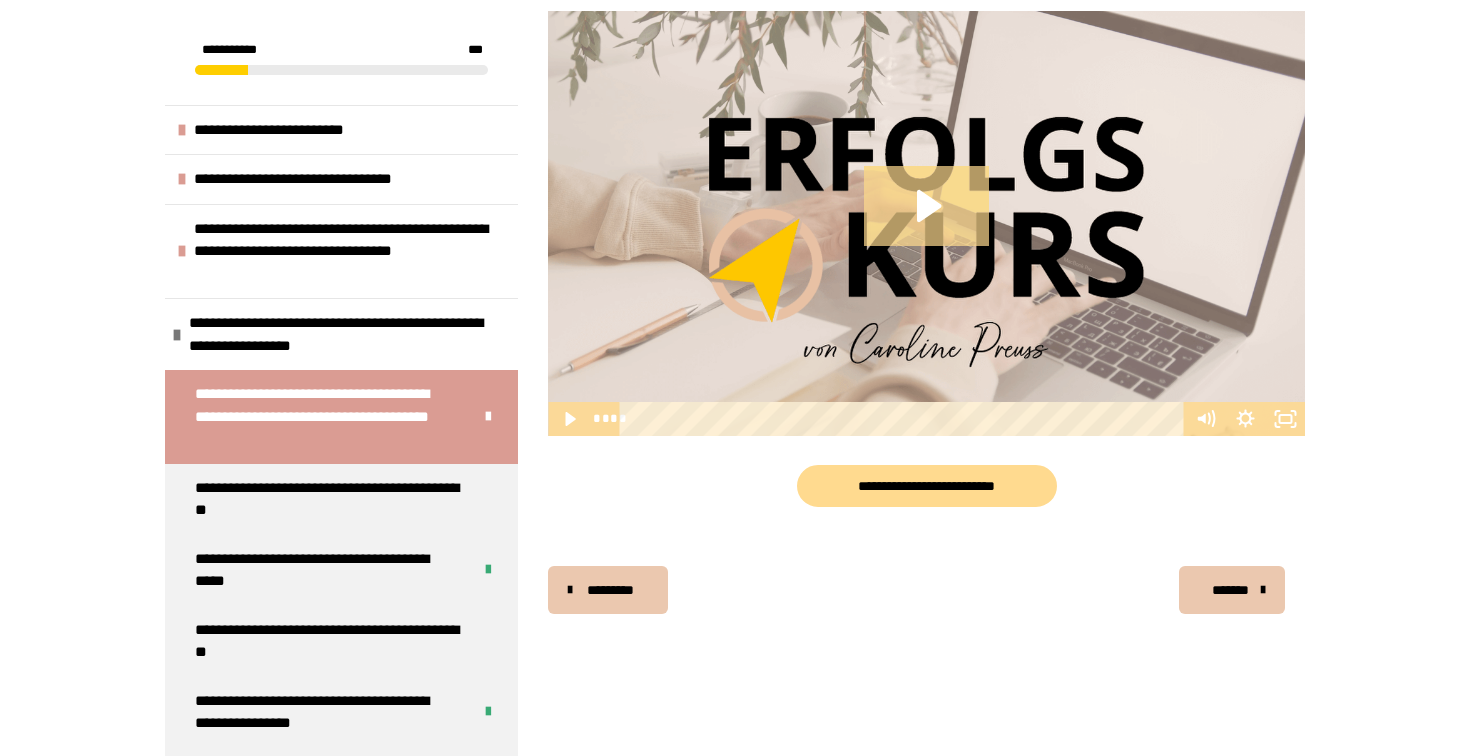 scroll, scrollTop: 427, scrollLeft: 0, axis: vertical 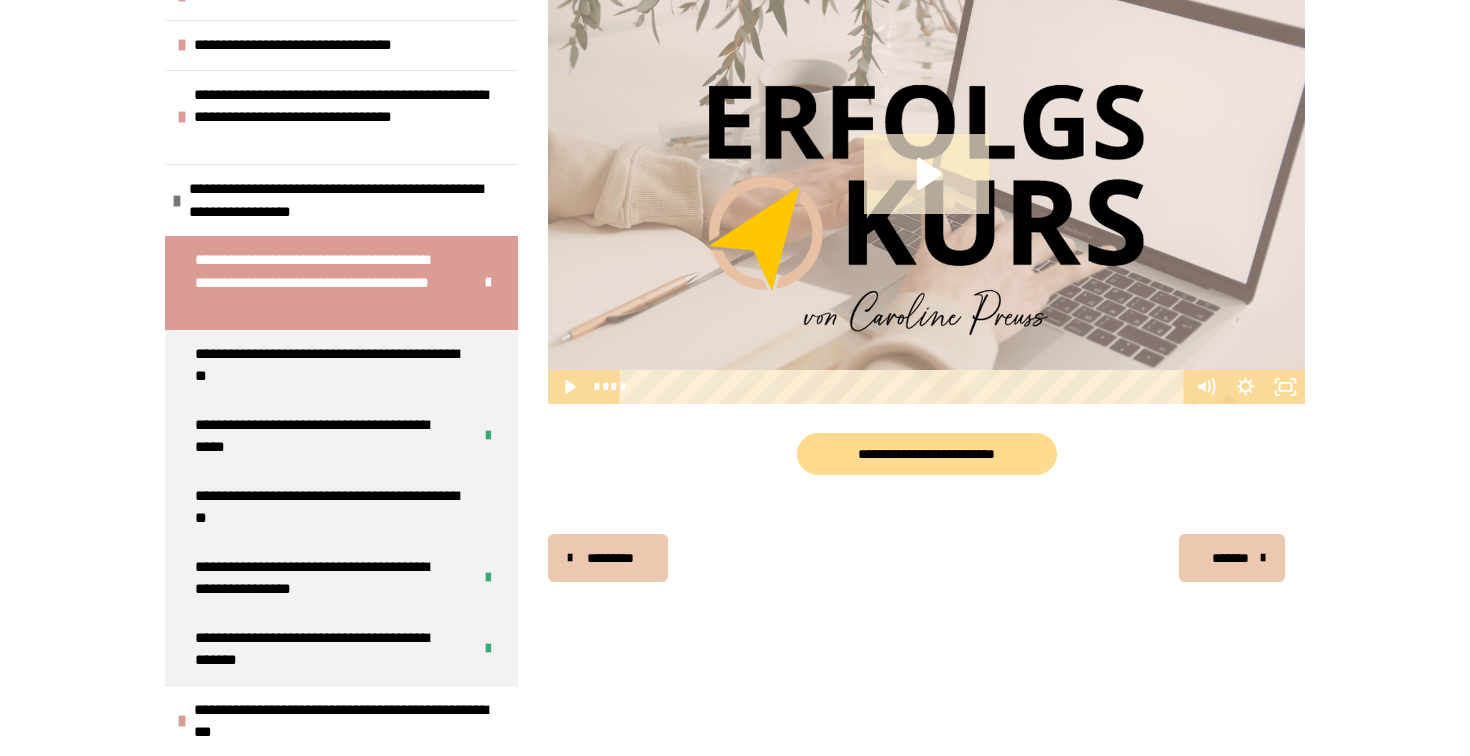 click 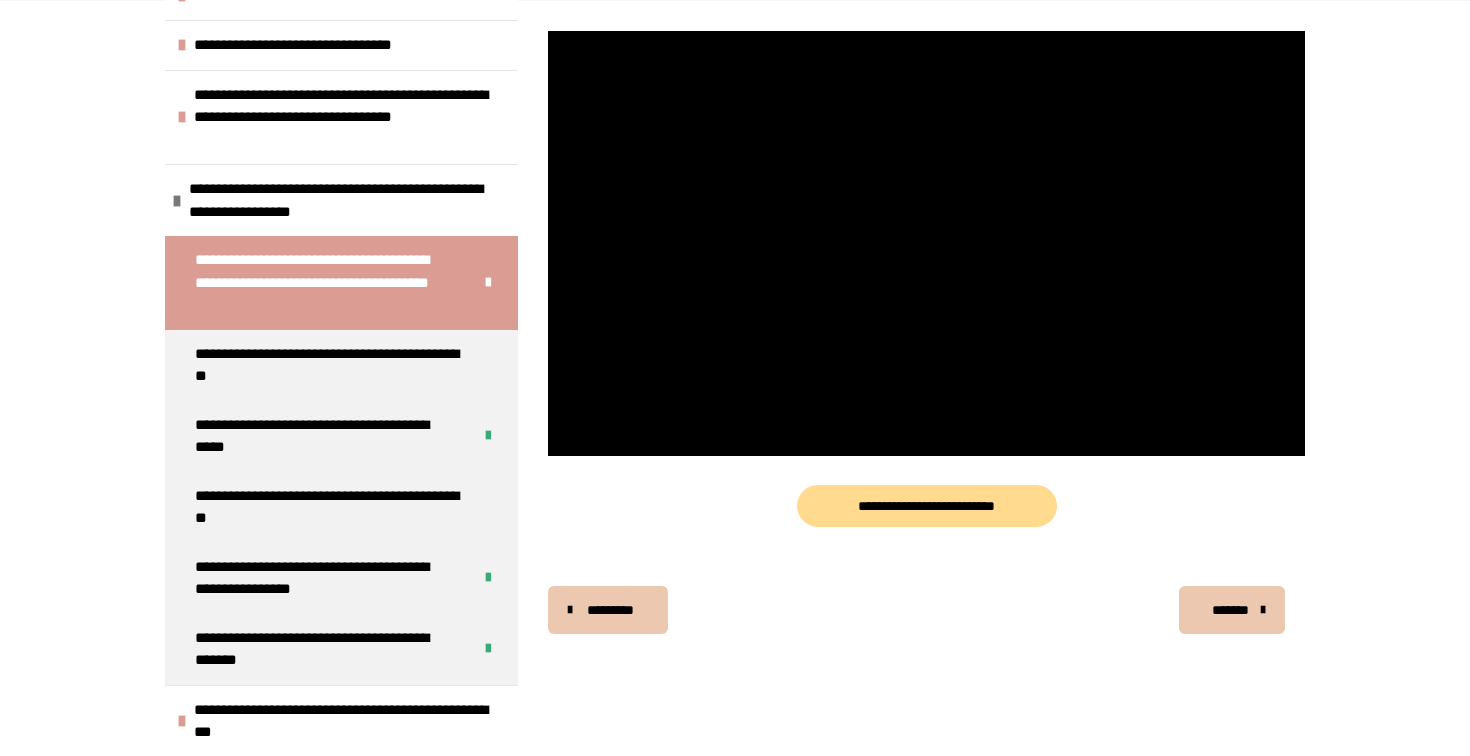 scroll, scrollTop: 349, scrollLeft: 0, axis: vertical 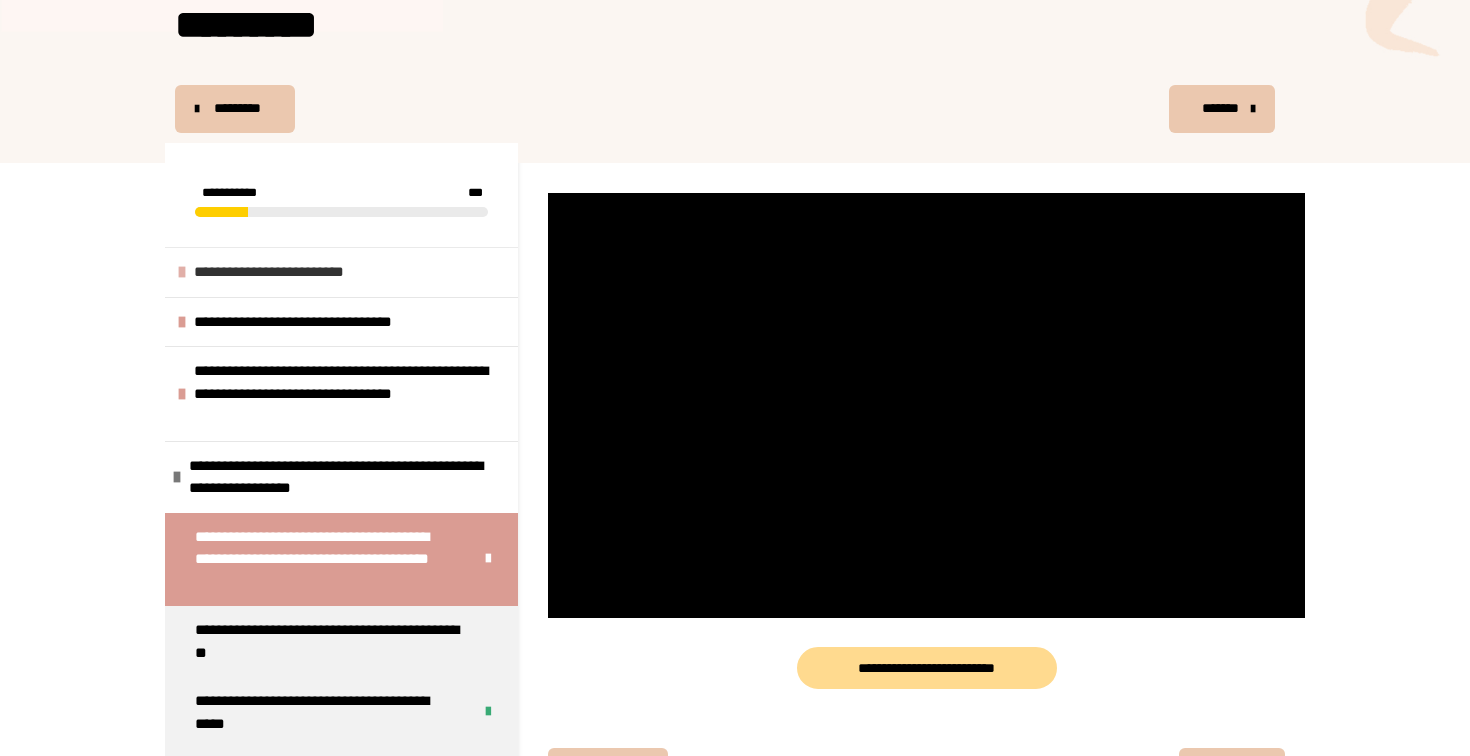 click on "**********" at bounding box center [284, 272] 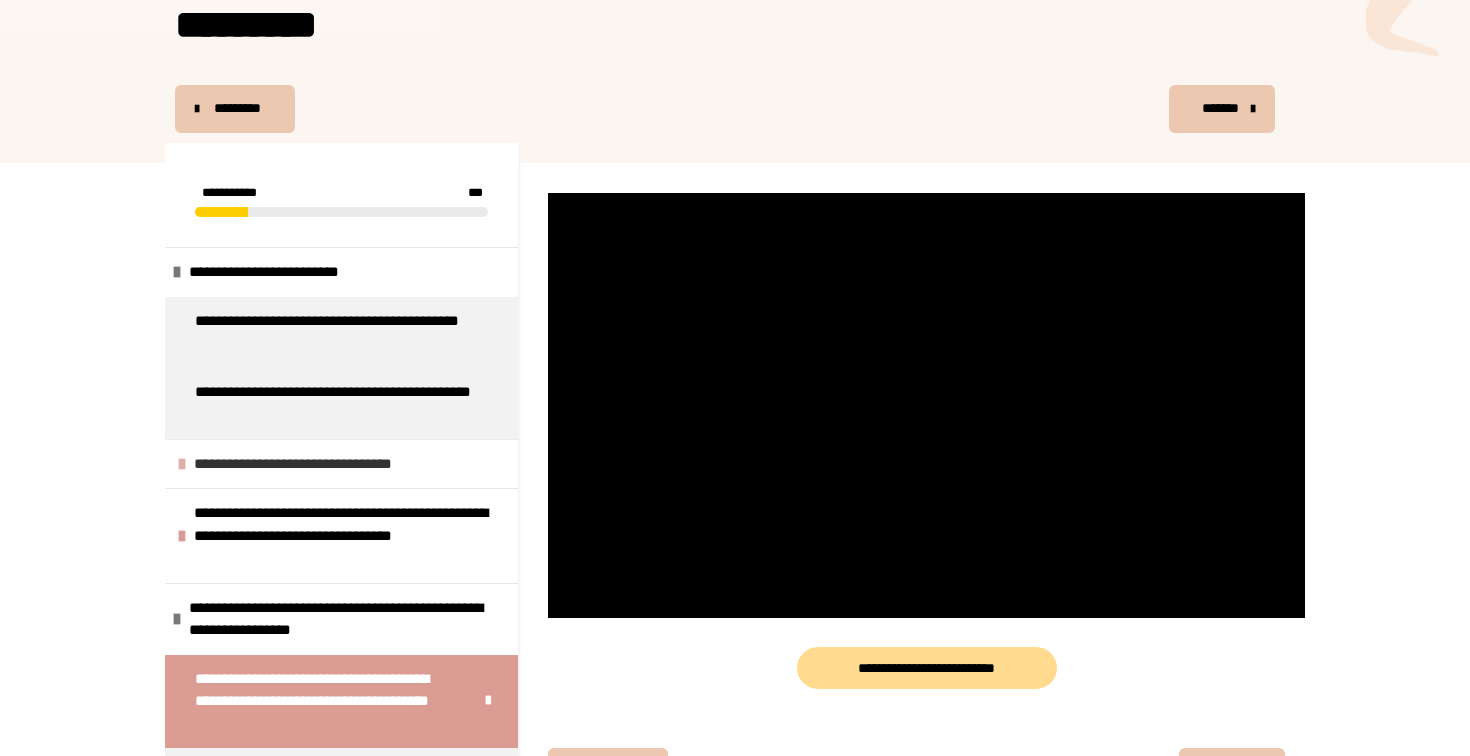 click on "**********" at bounding box center (316, 464) 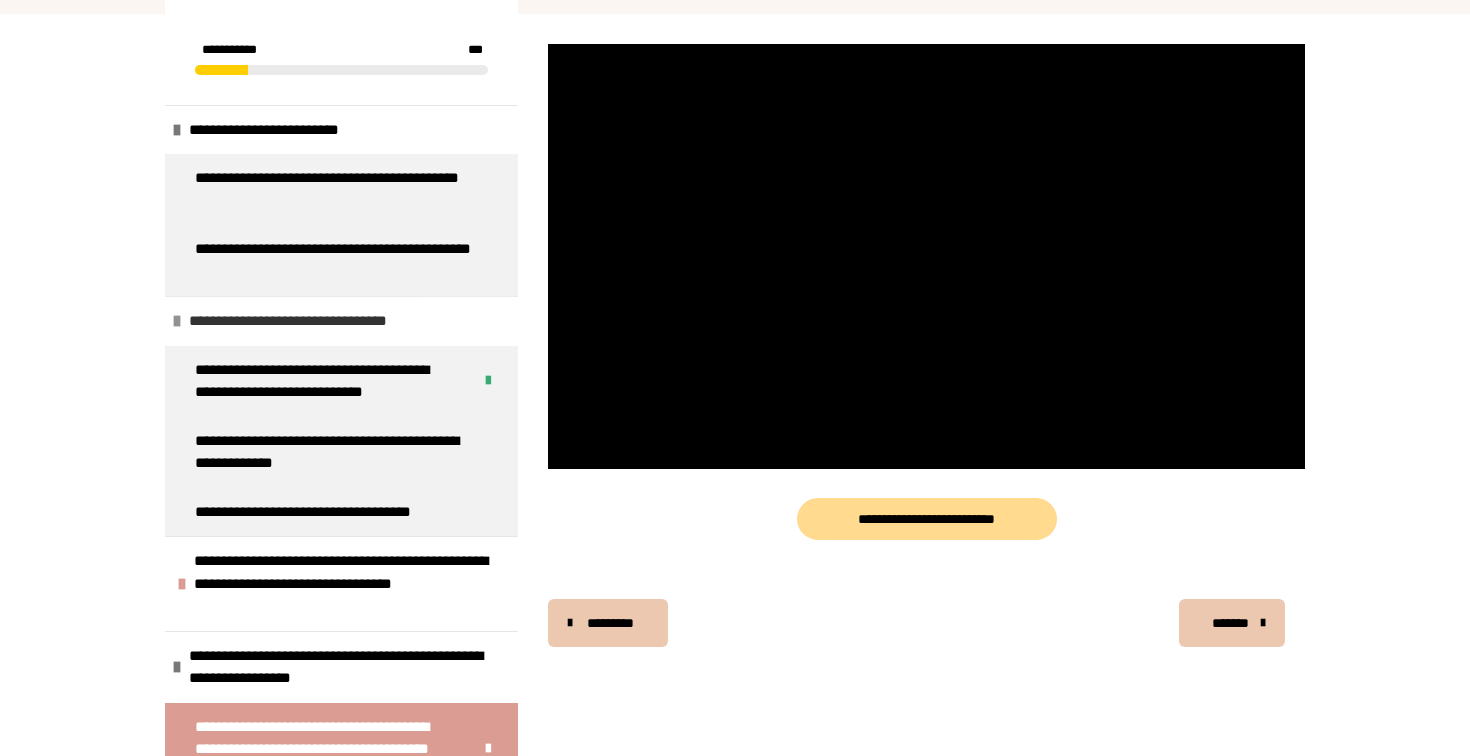 scroll, scrollTop: 392, scrollLeft: 0, axis: vertical 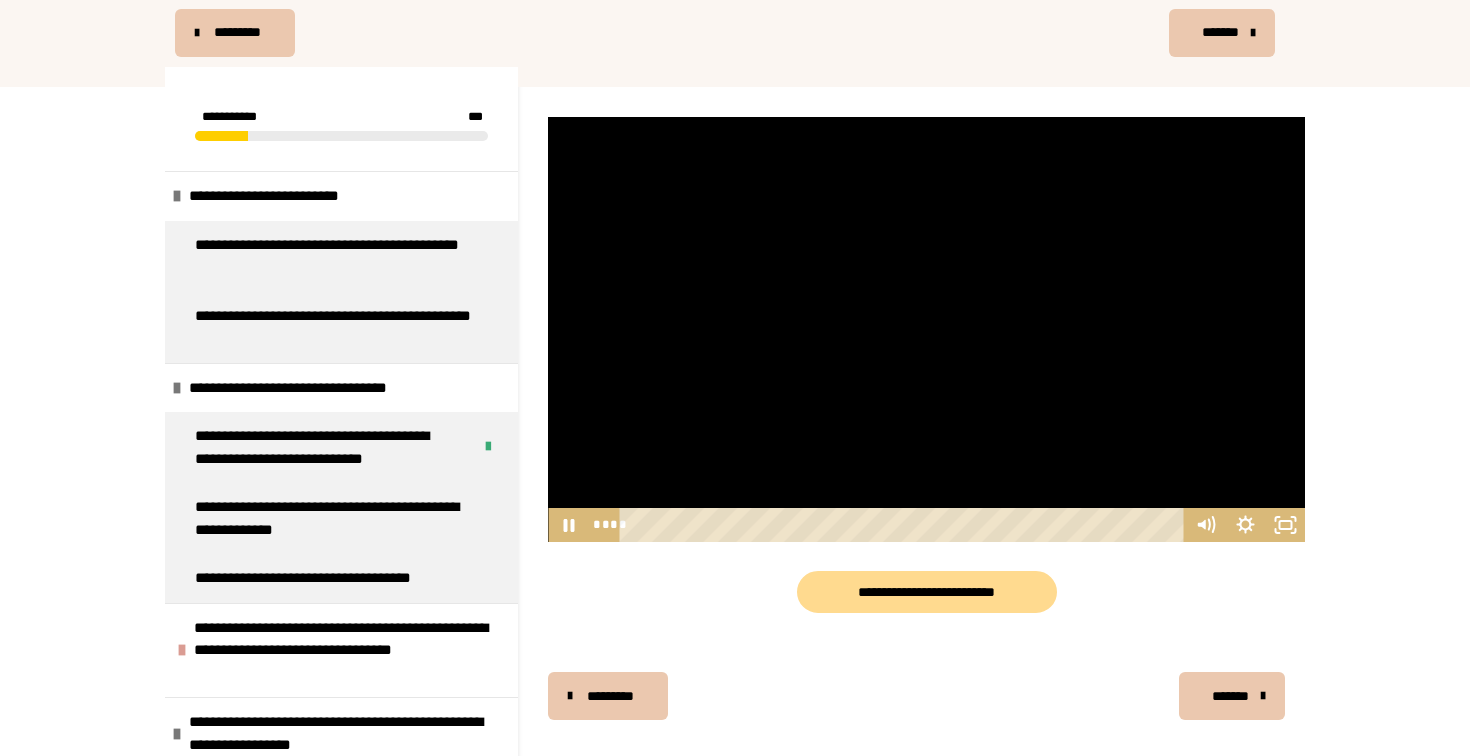 click at bounding box center [926, 330] 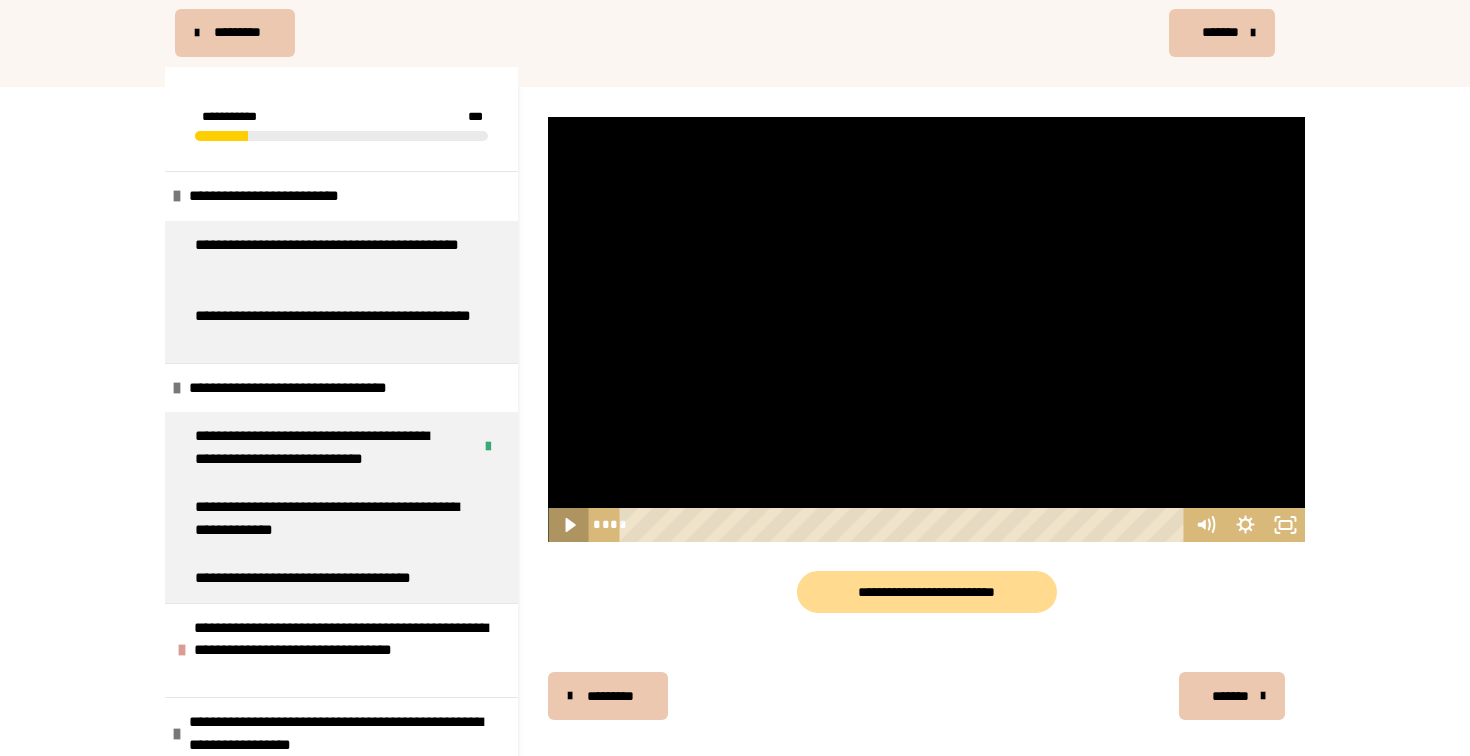 click 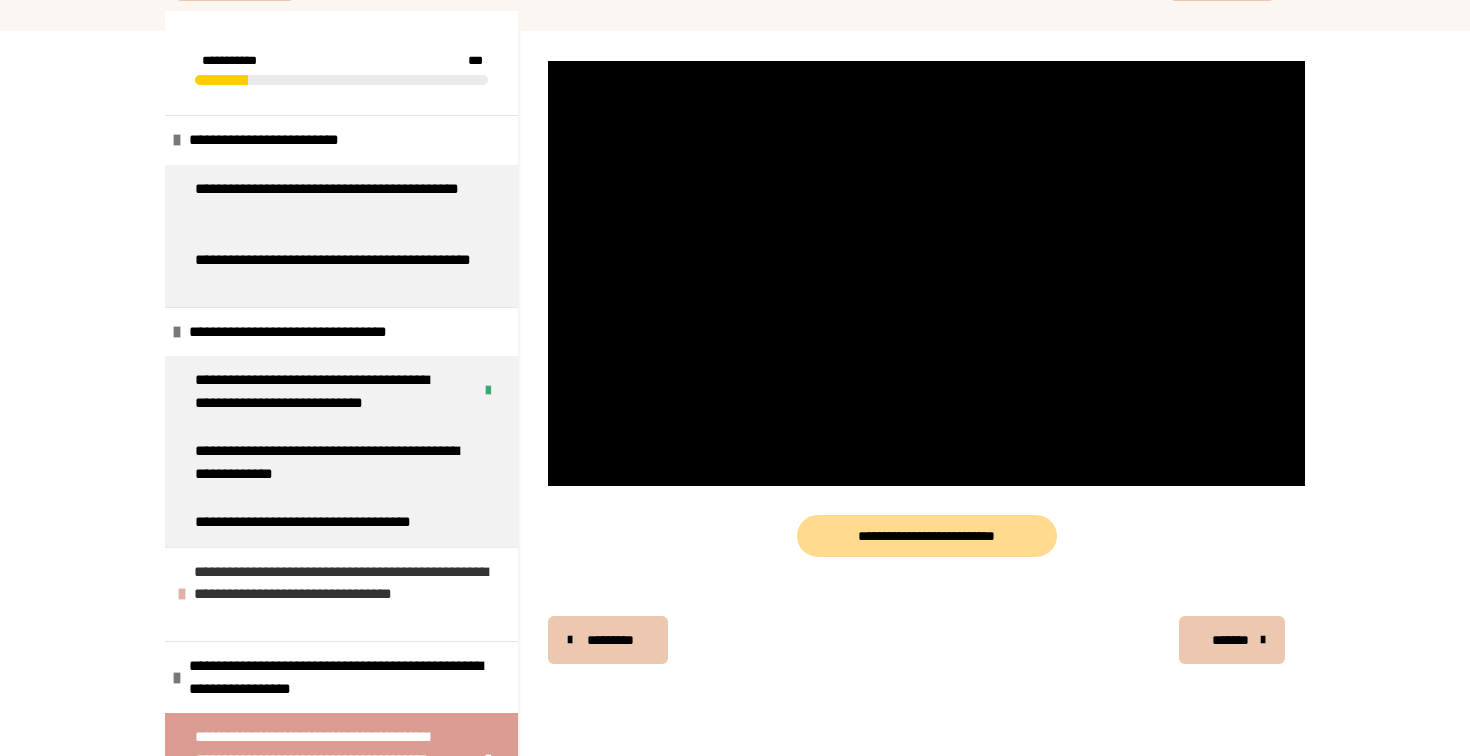 scroll, scrollTop: 358, scrollLeft: 0, axis: vertical 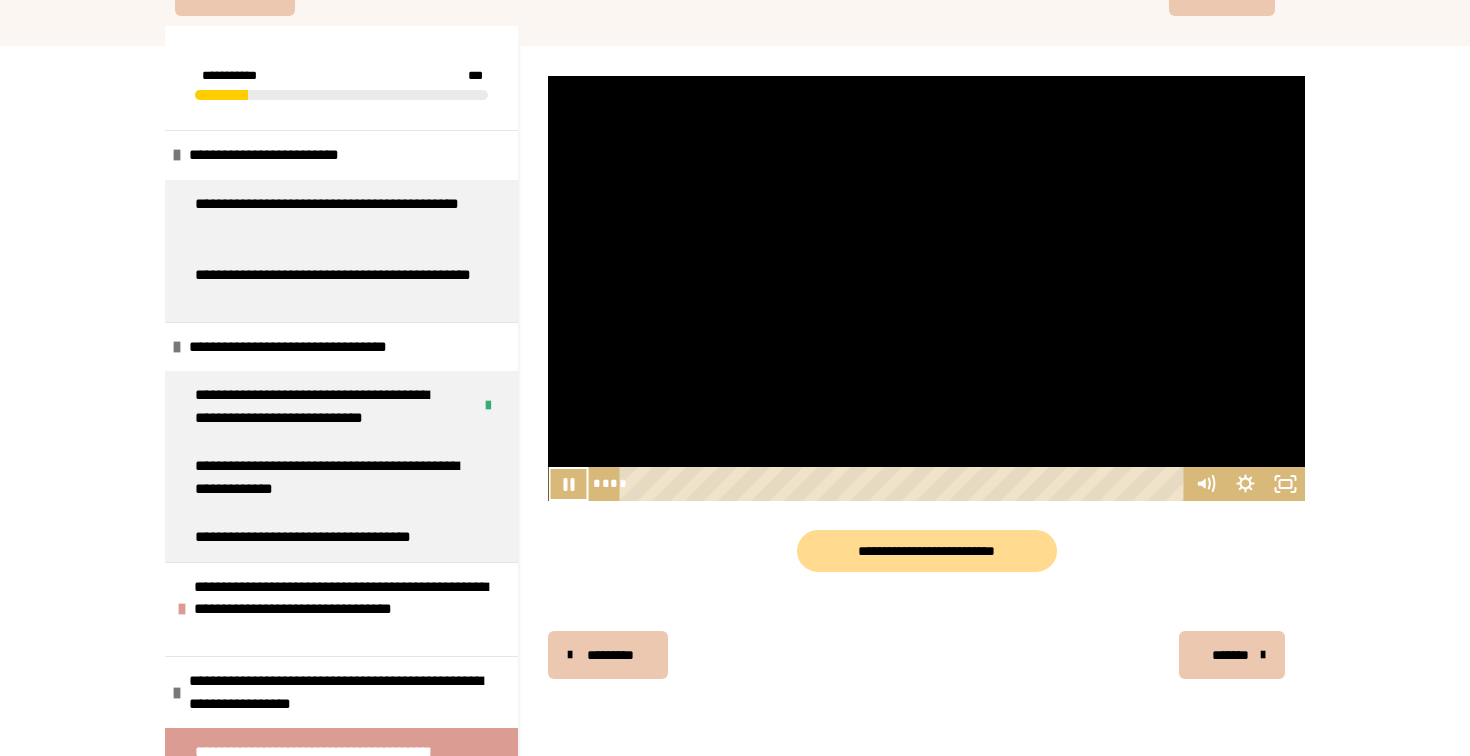 click on "**********" at bounding box center [735, 806] 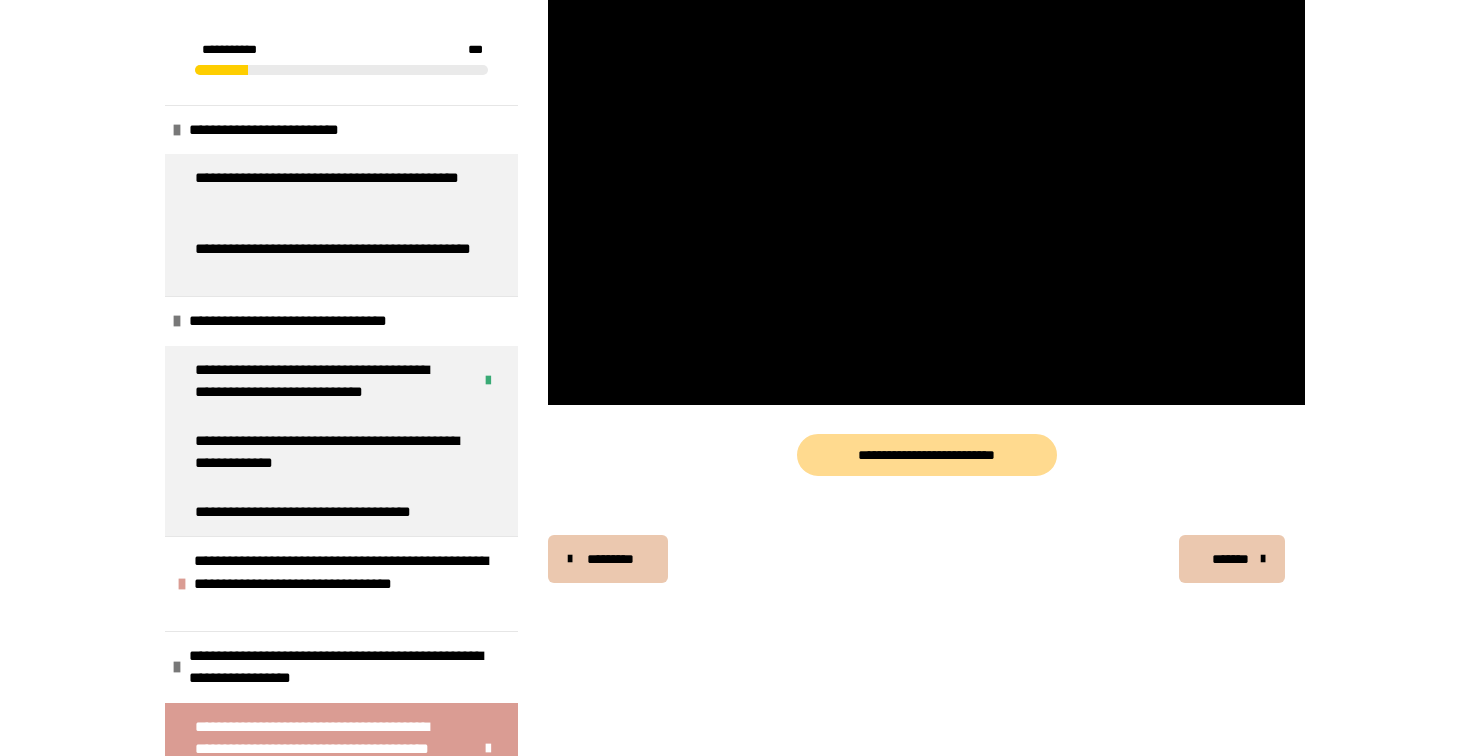 scroll, scrollTop: 463, scrollLeft: 0, axis: vertical 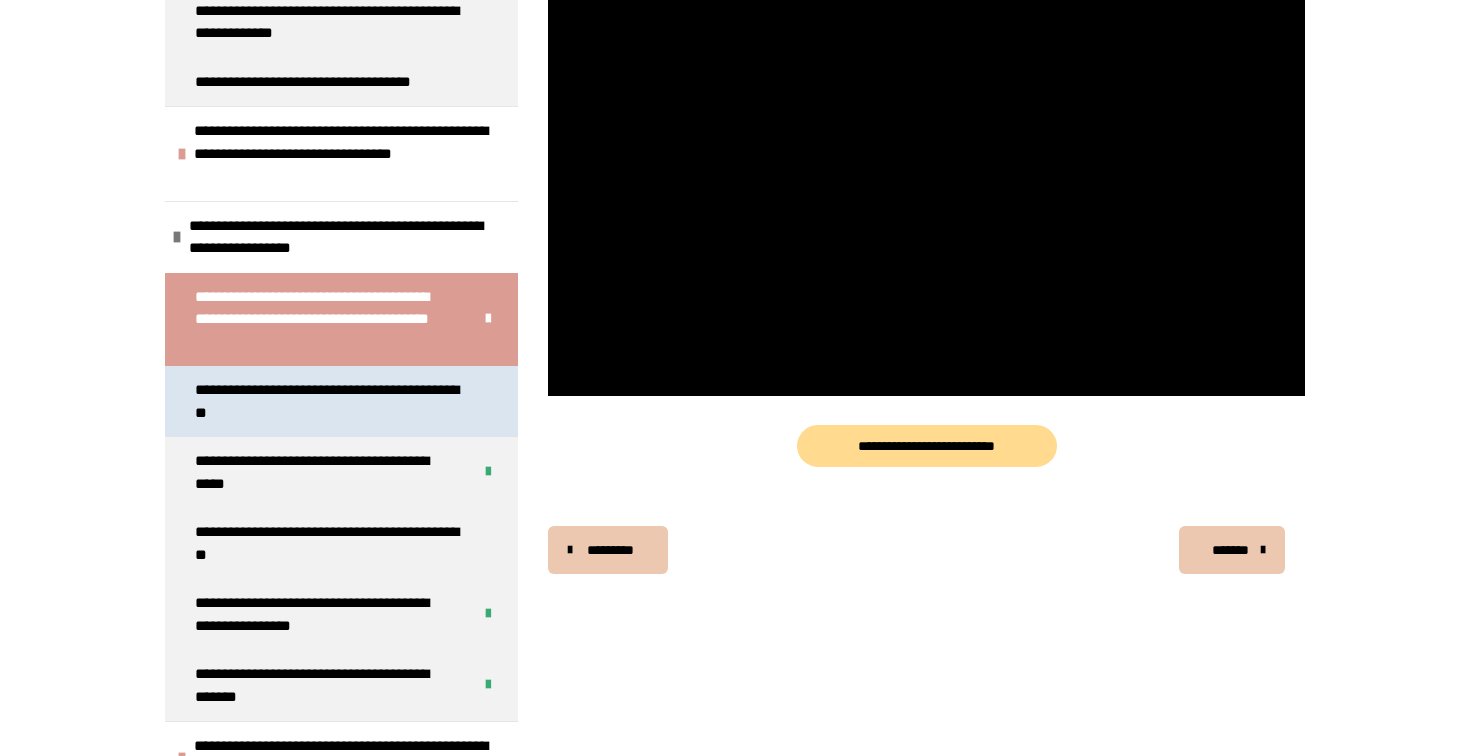 click on "**********" at bounding box center [333, 401] 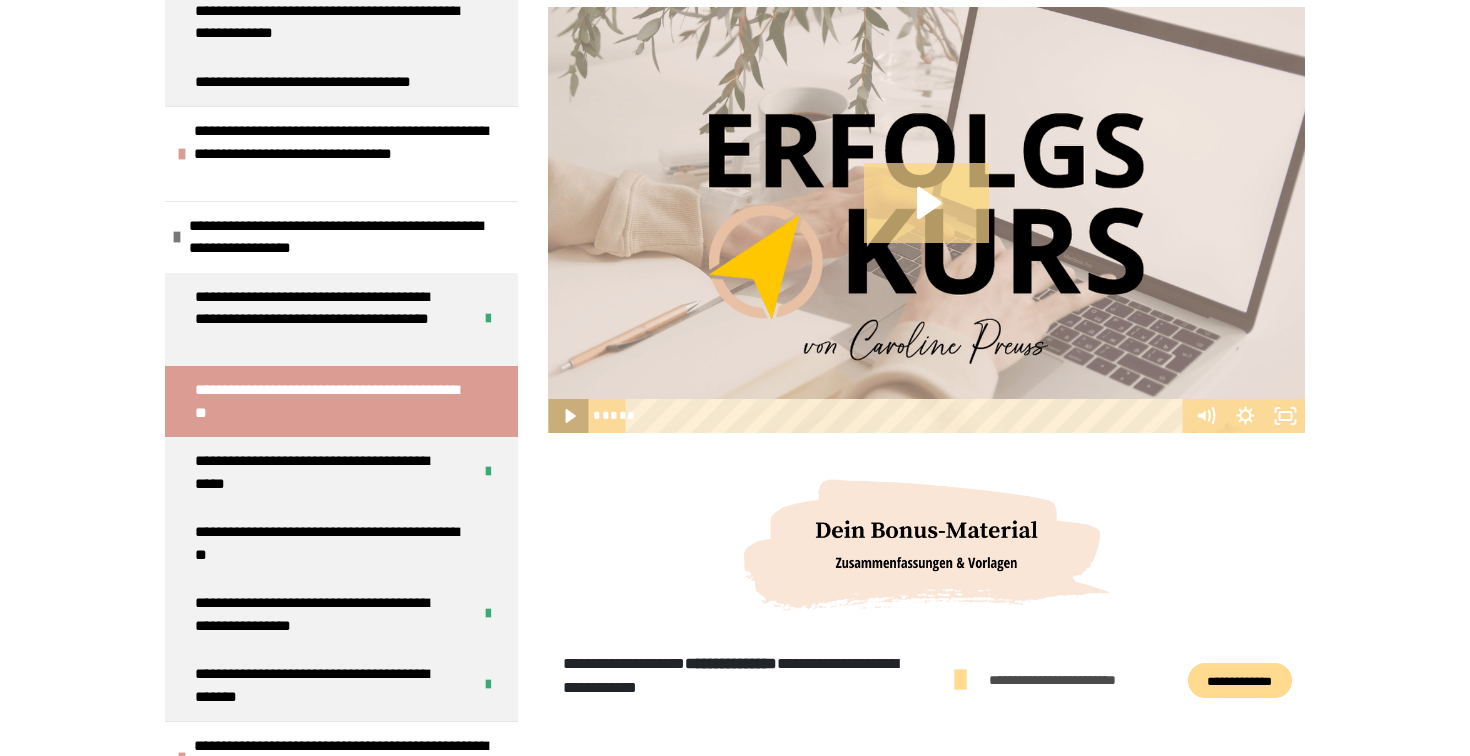 click 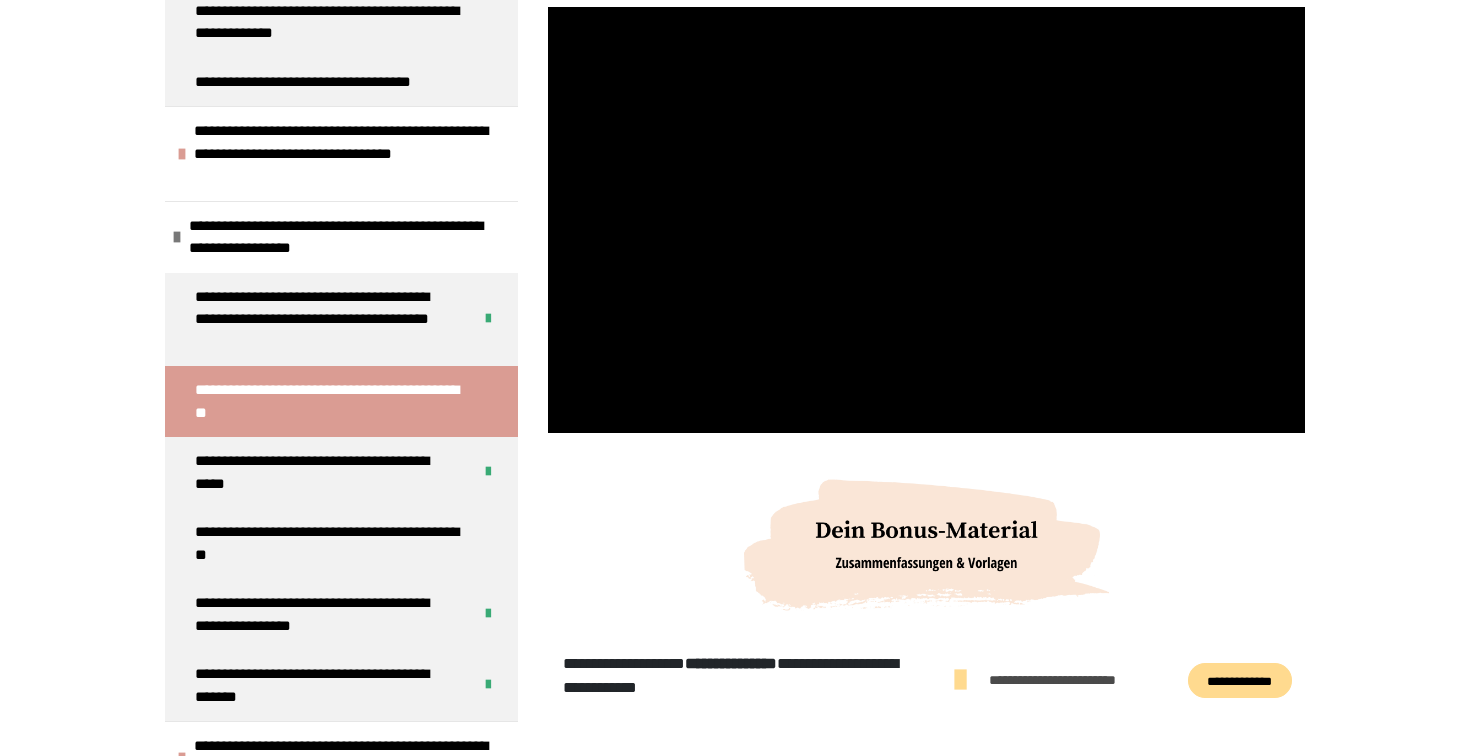 scroll, scrollTop: 376, scrollLeft: 0, axis: vertical 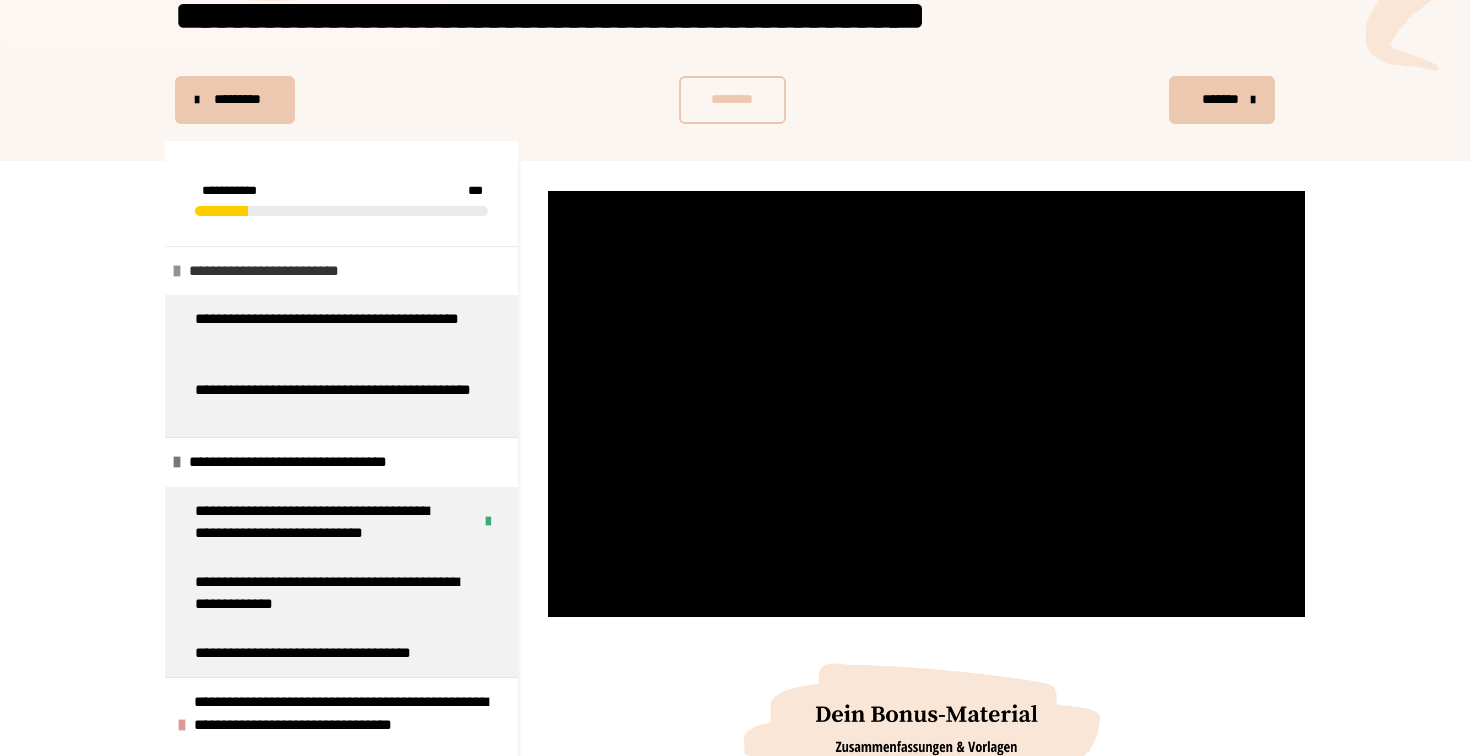 click on "**********" at bounding box center (279, 271) 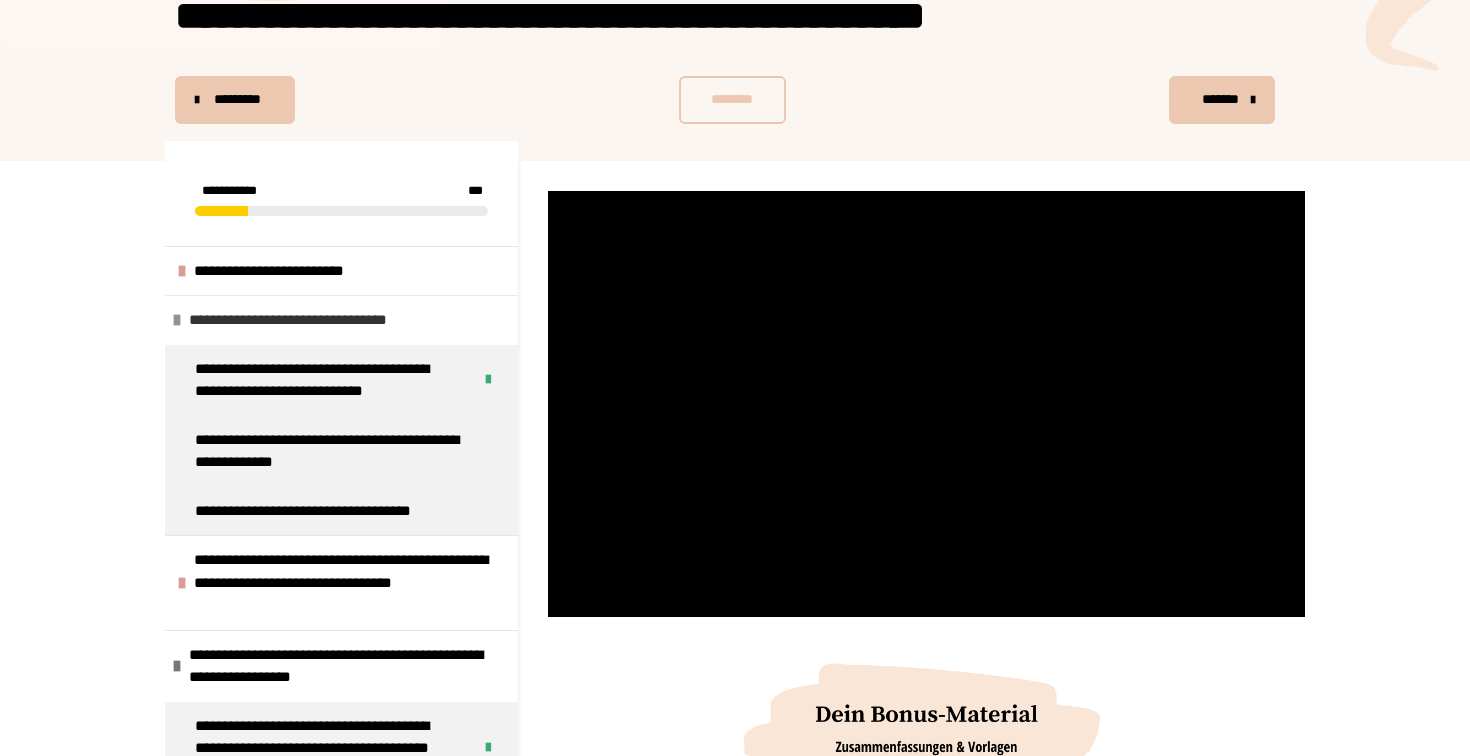 click at bounding box center [177, 320] 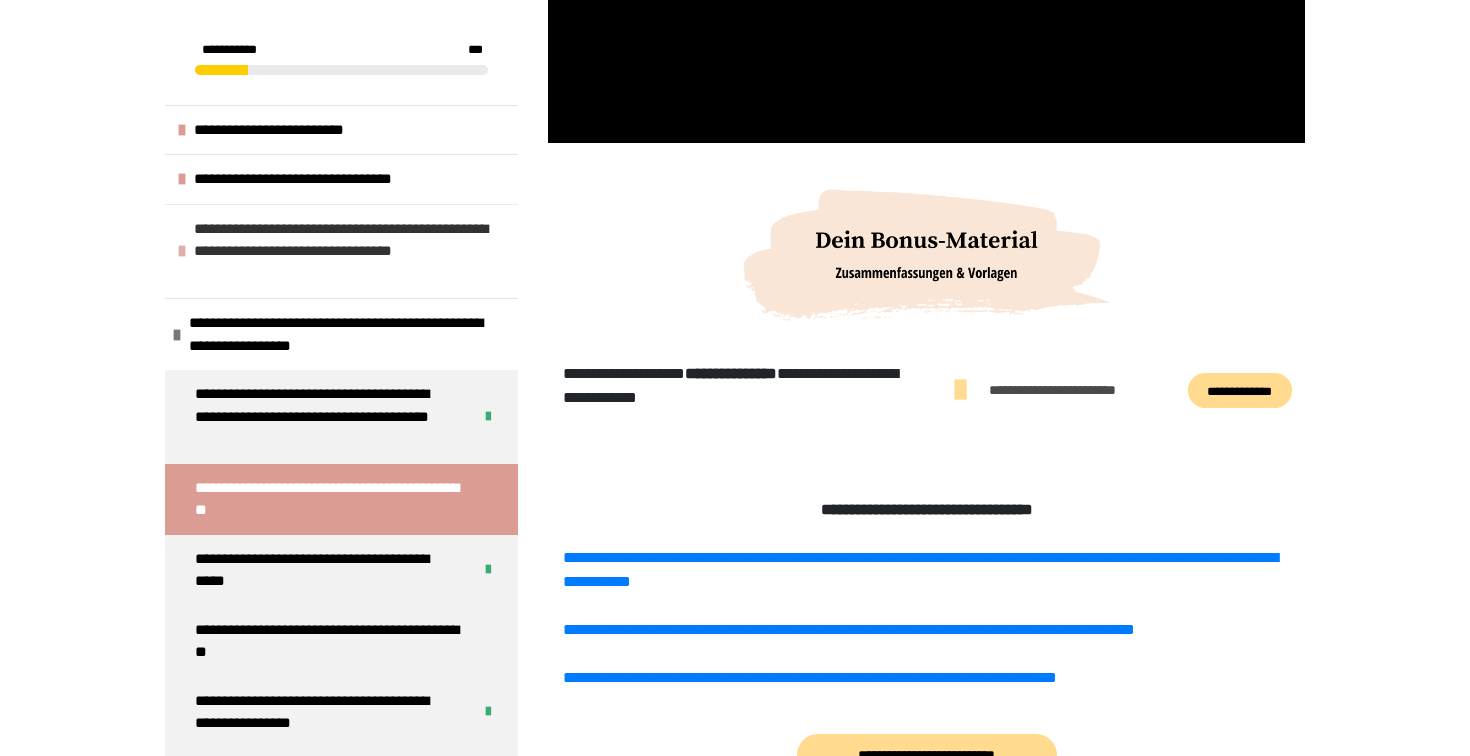scroll, scrollTop: 690, scrollLeft: 0, axis: vertical 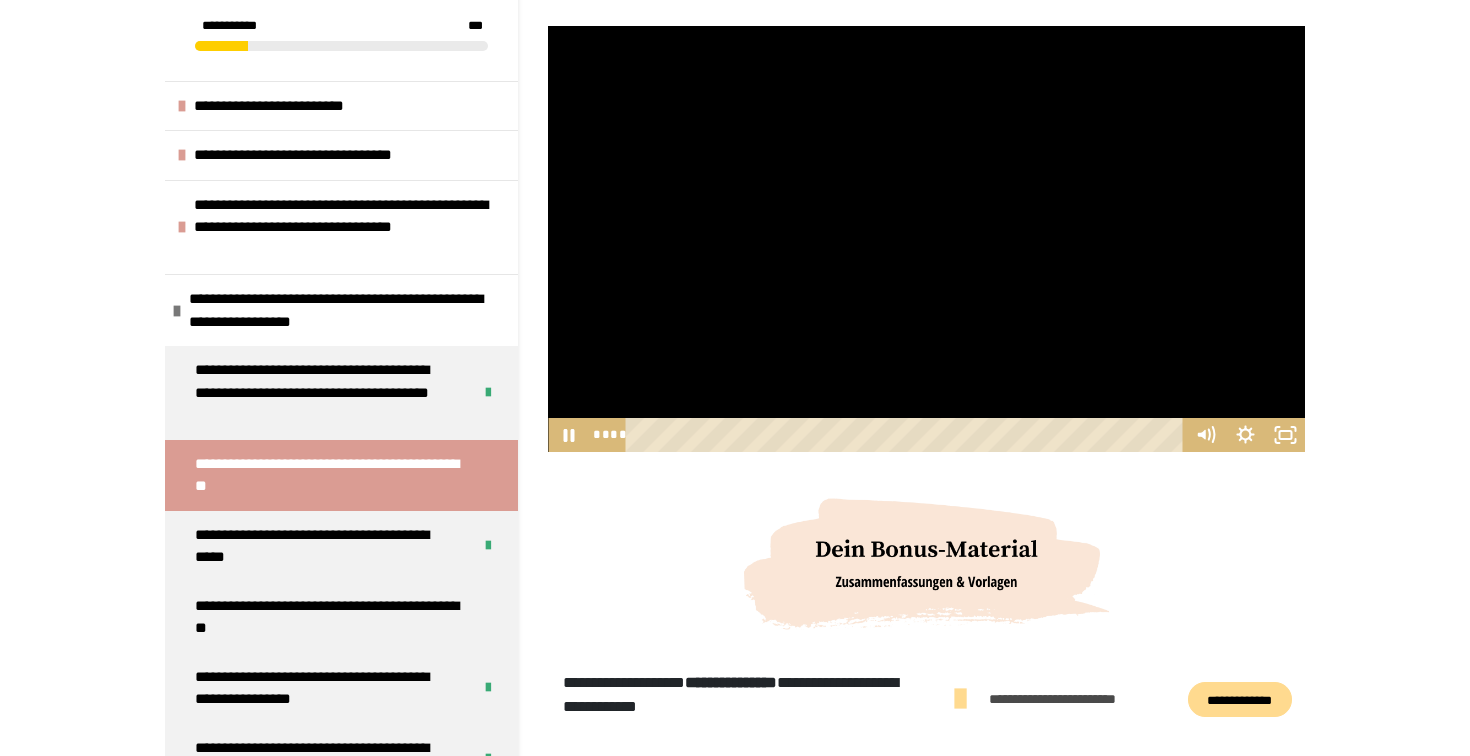 click at bounding box center [926, 239] 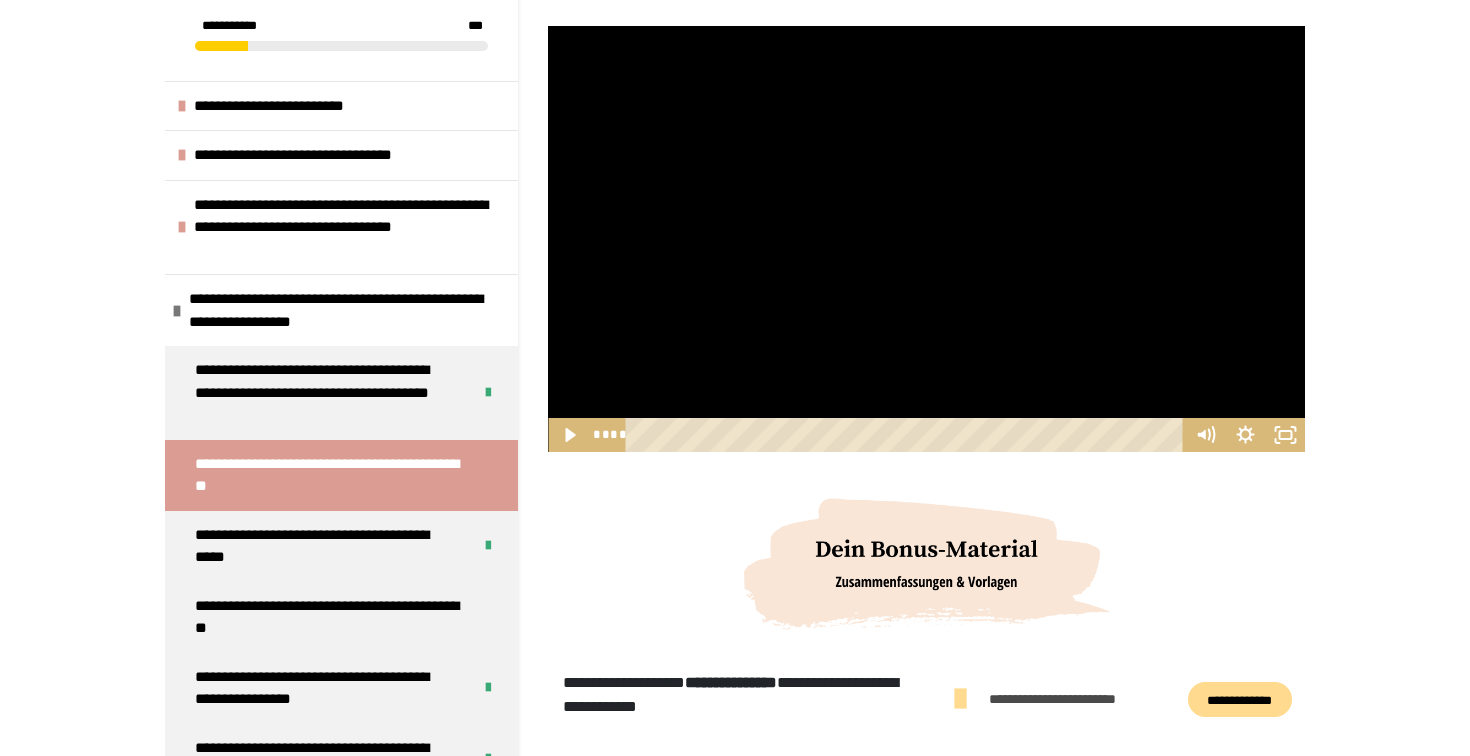 click at bounding box center [926, 239] 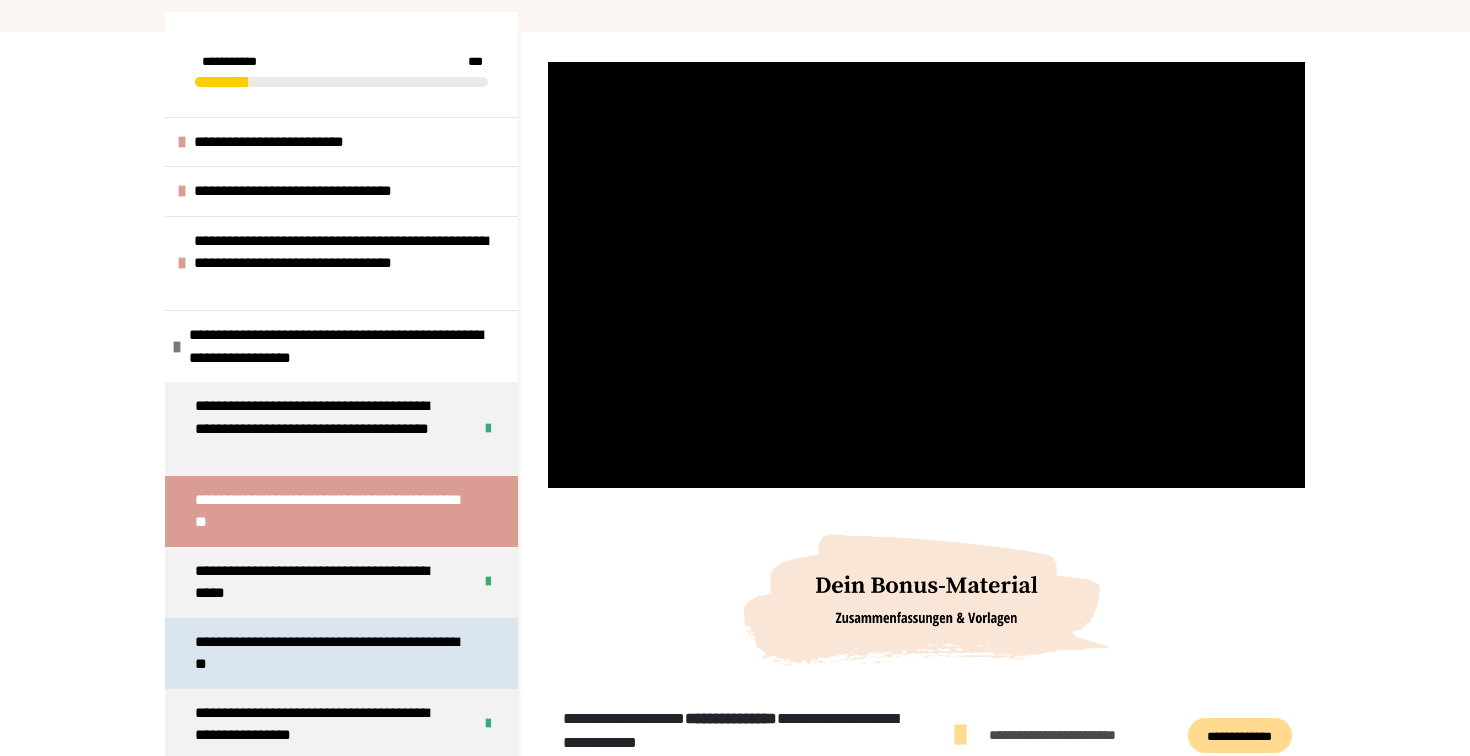 scroll, scrollTop: 332, scrollLeft: 0, axis: vertical 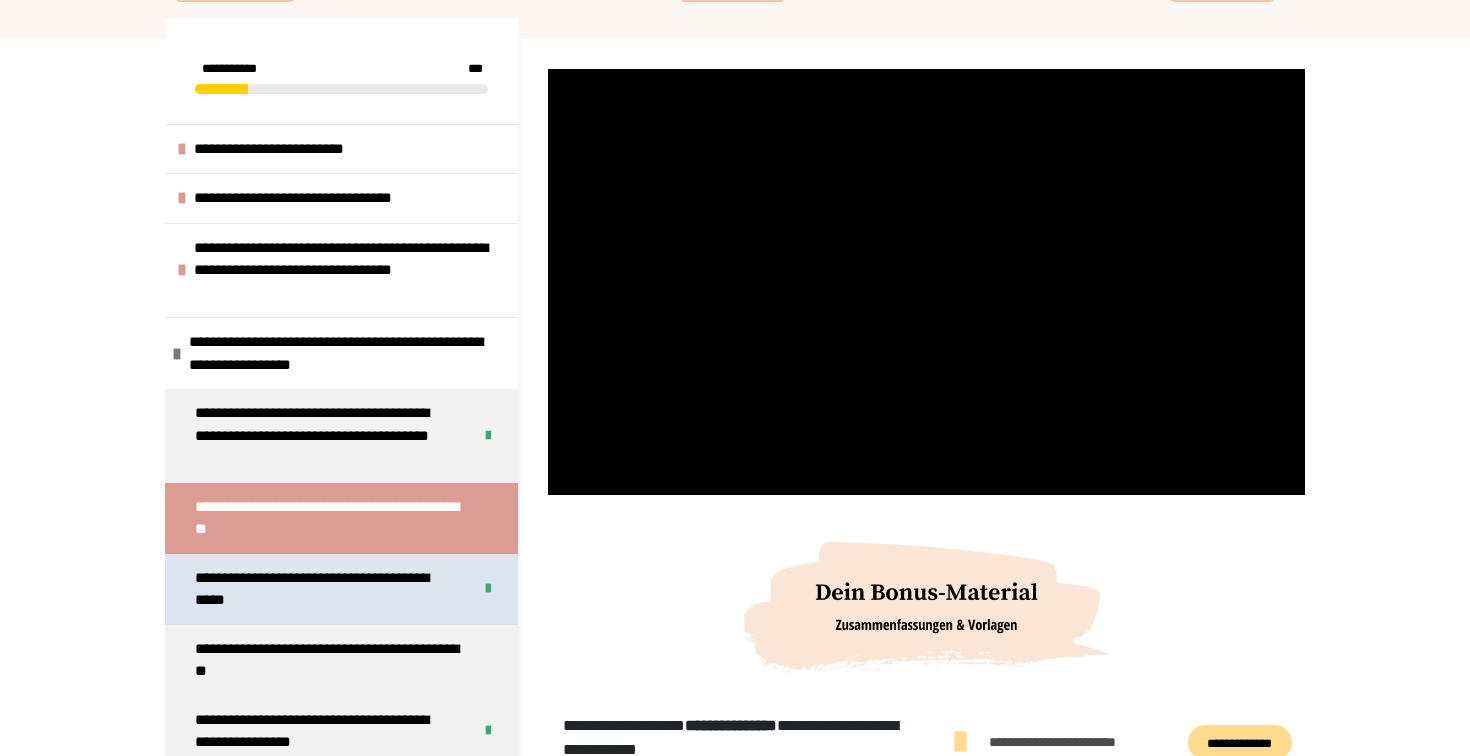 click on "**********" at bounding box center (341, 589) 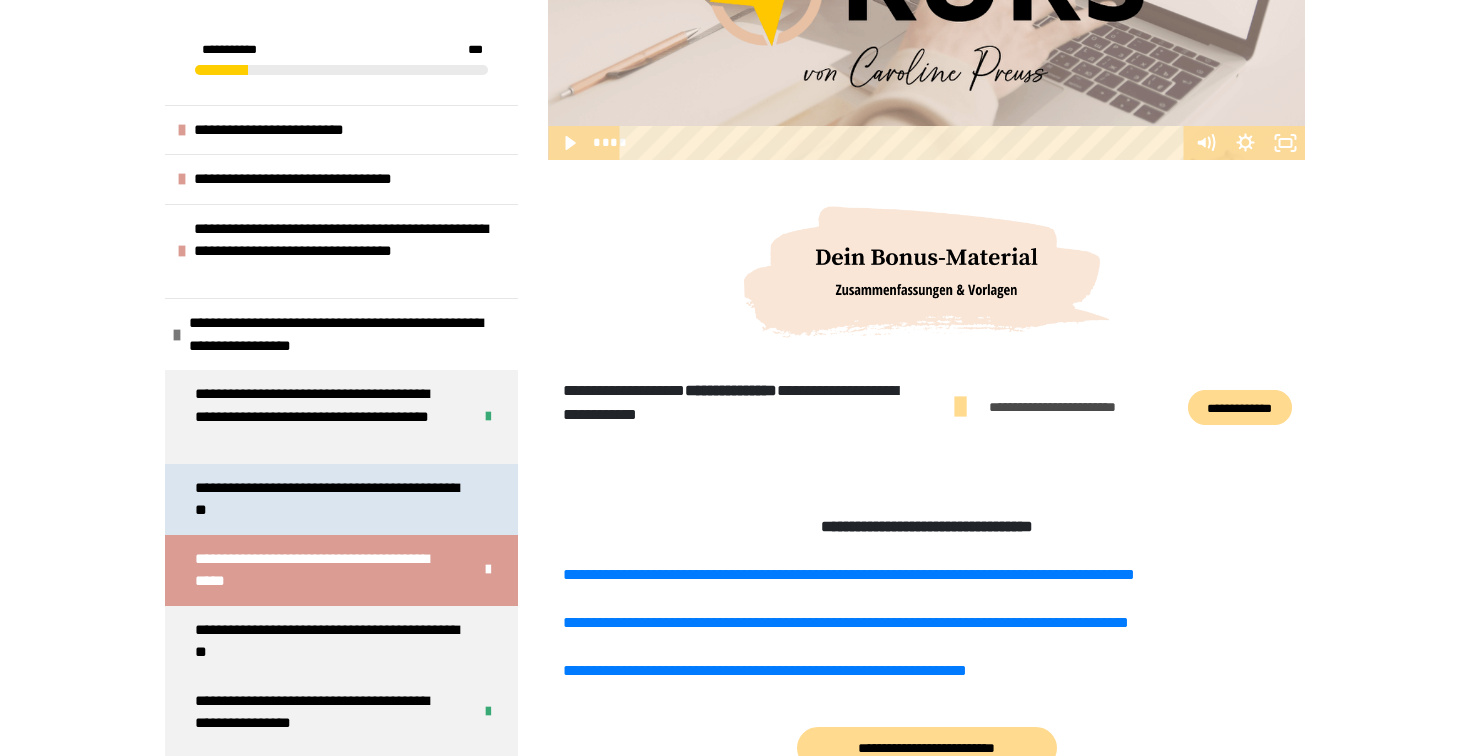 scroll, scrollTop: 672, scrollLeft: 0, axis: vertical 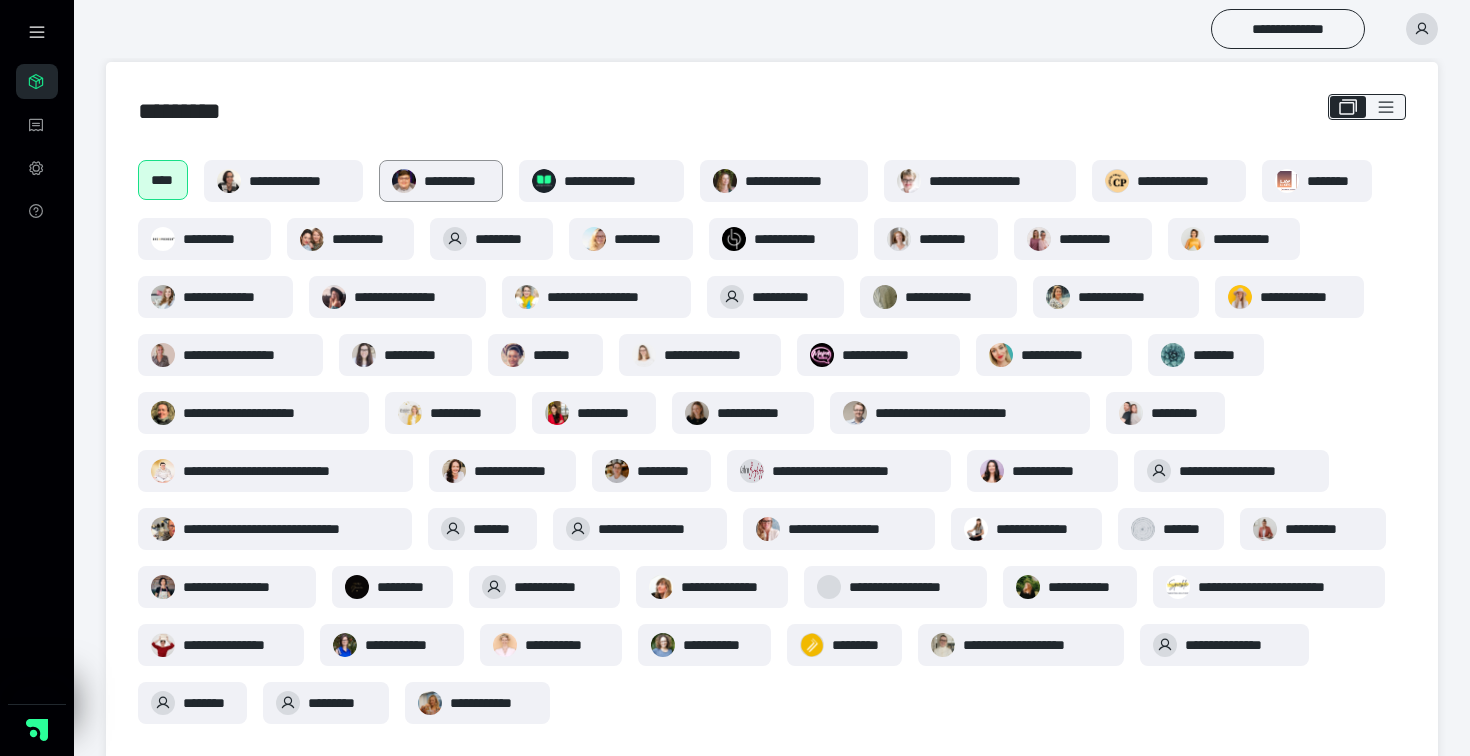 click on "**********" at bounding box center (457, 181) 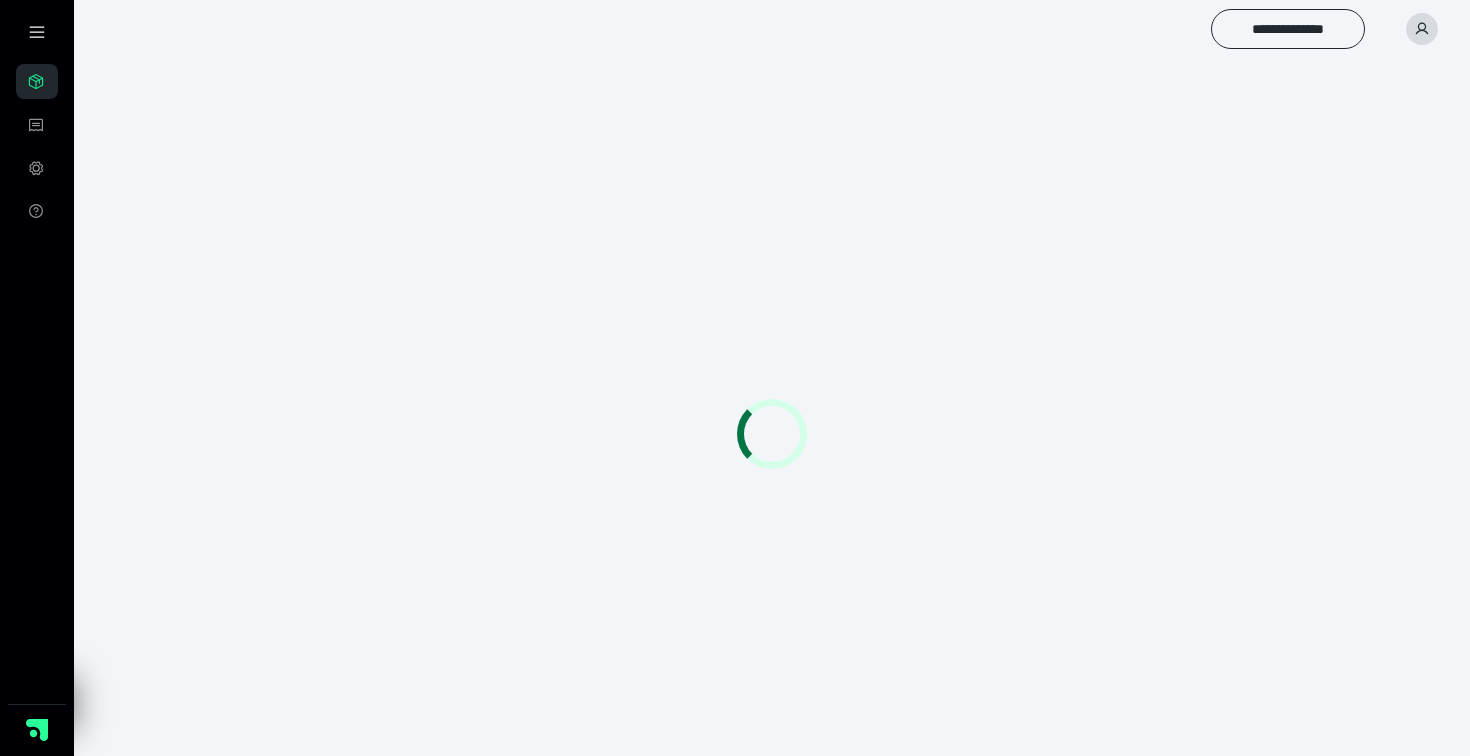 scroll, scrollTop: 0, scrollLeft: 0, axis: both 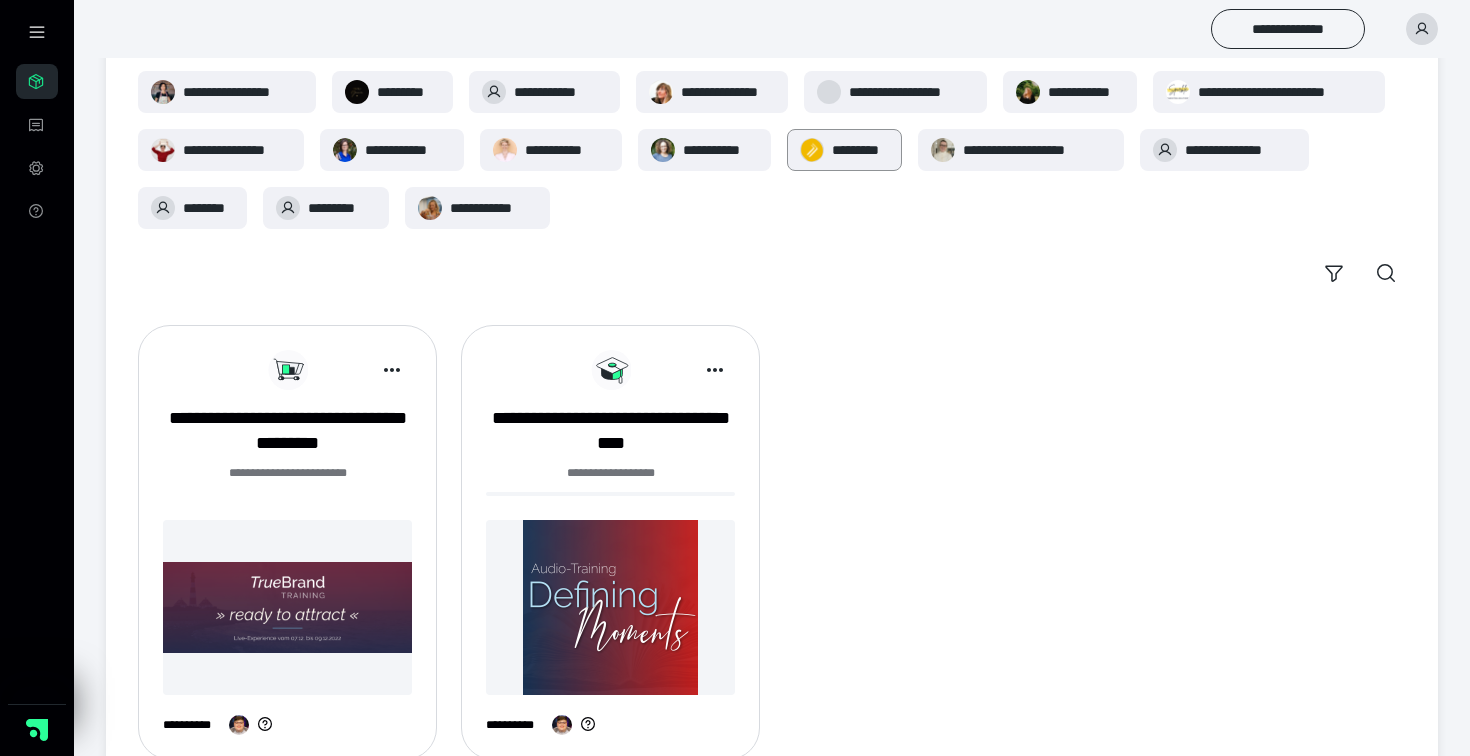 click on "*********" at bounding box center (844, 150) 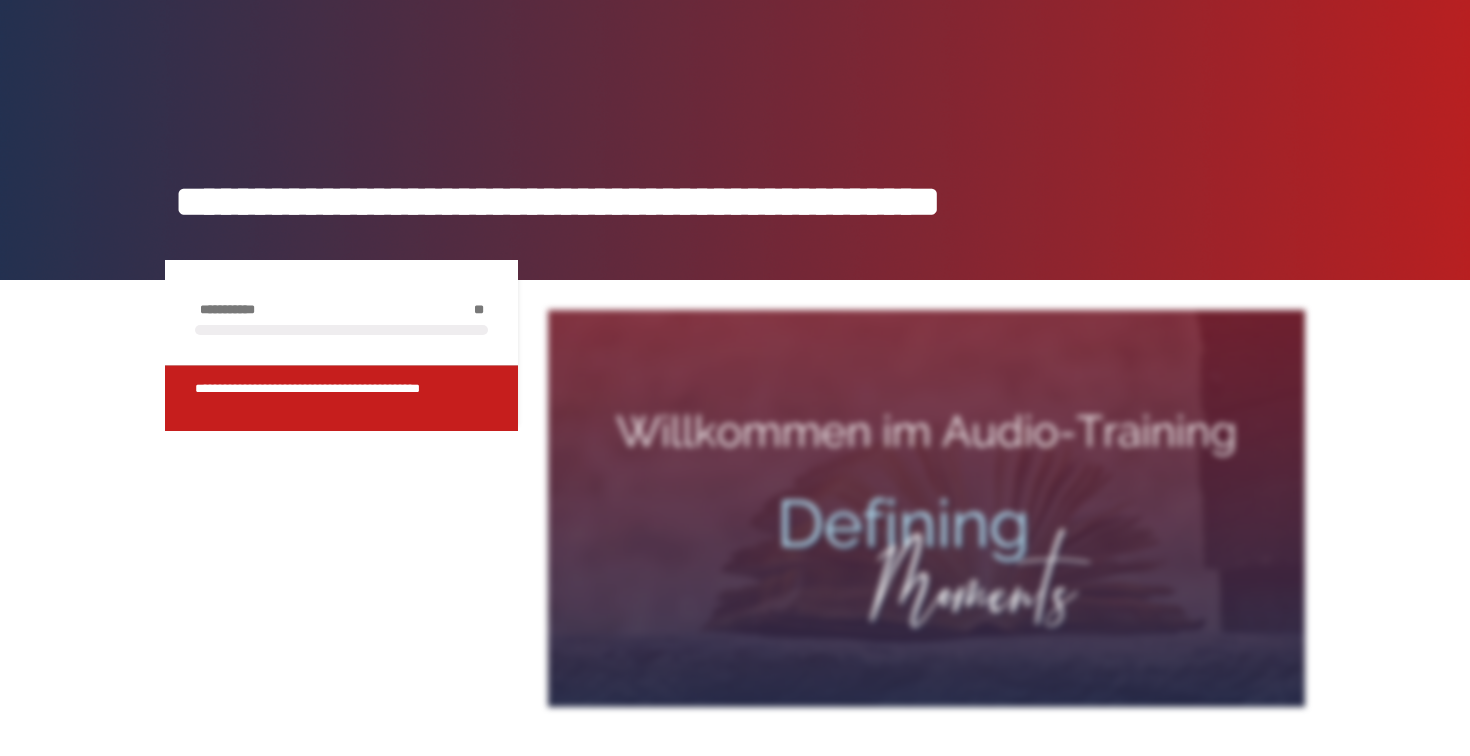 scroll, scrollTop: 0, scrollLeft: 0, axis: both 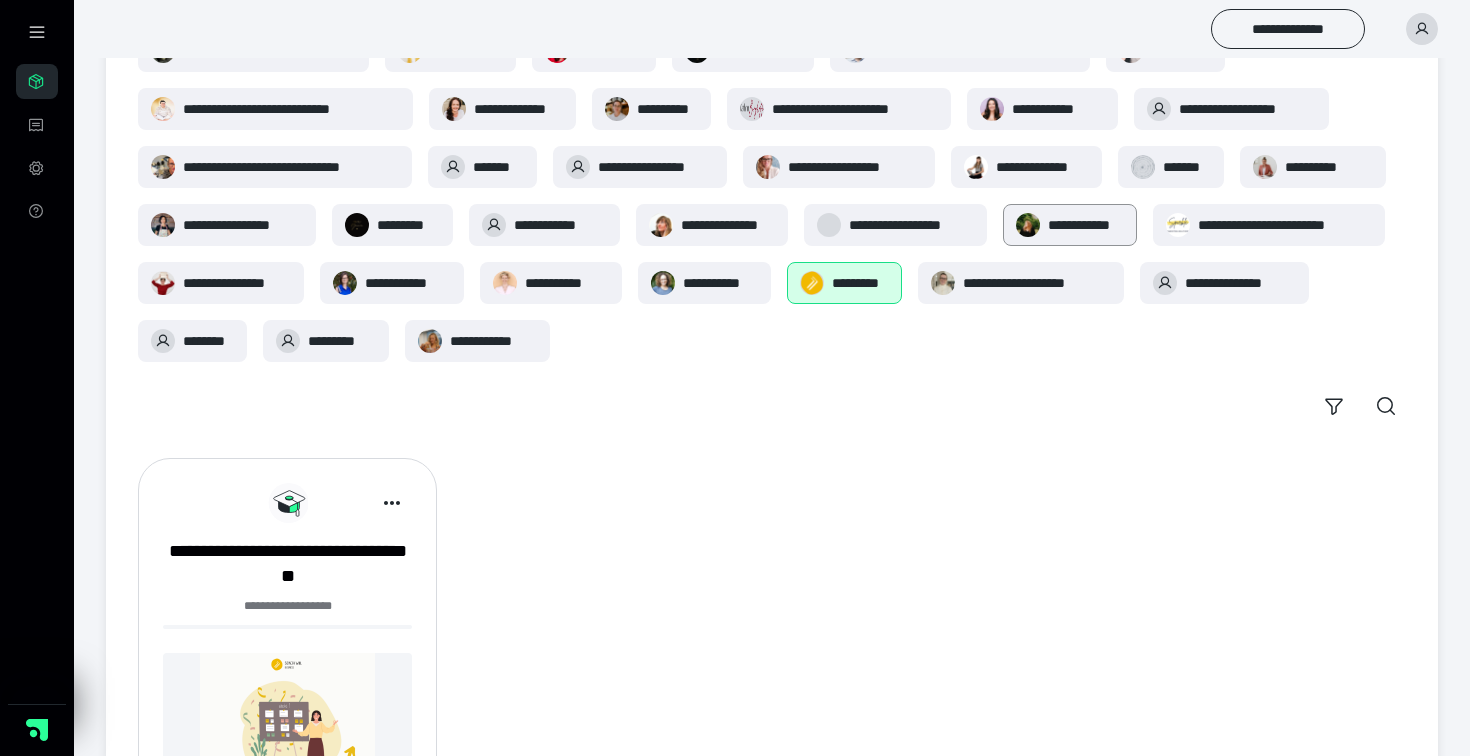 click on "**********" at bounding box center [1086, 225] 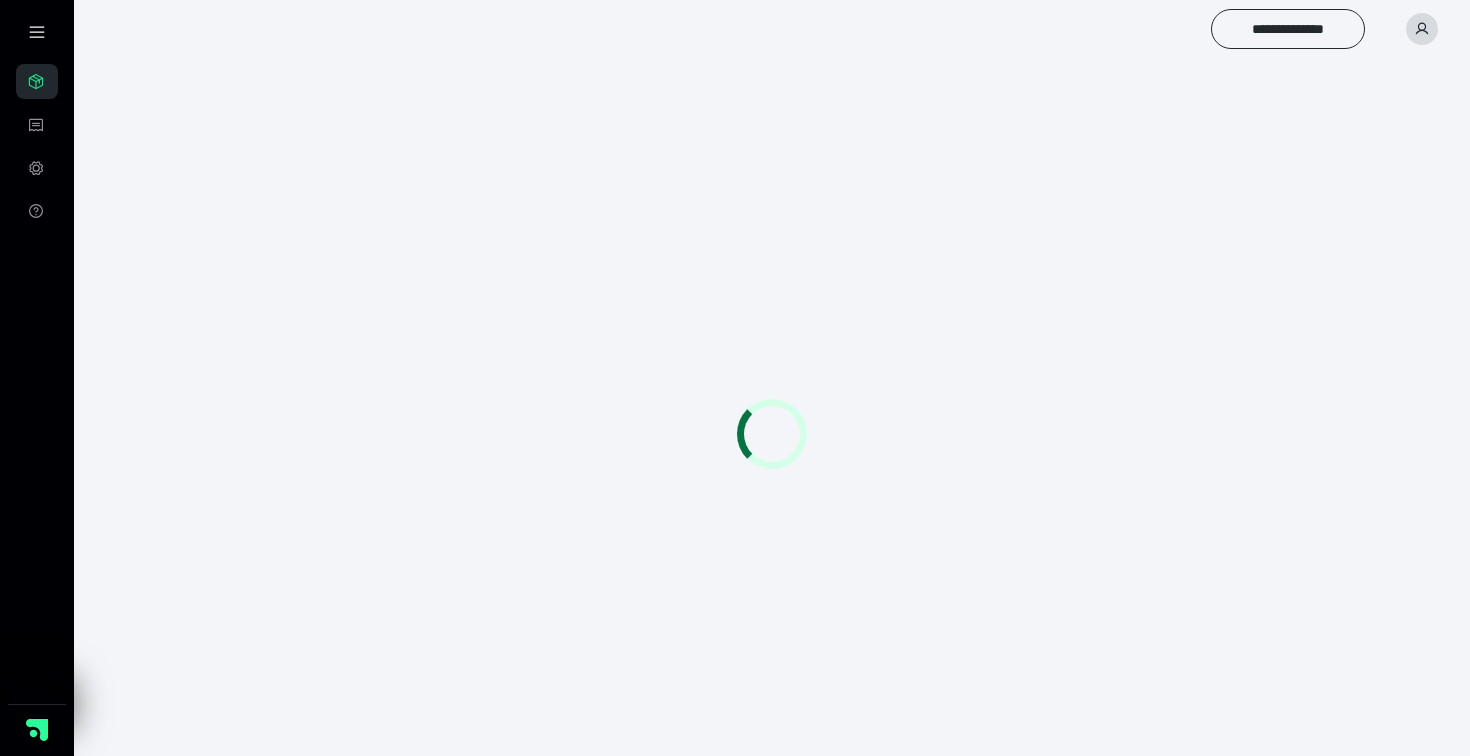 scroll, scrollTop: 0, scrollLeft: 0, axis: both 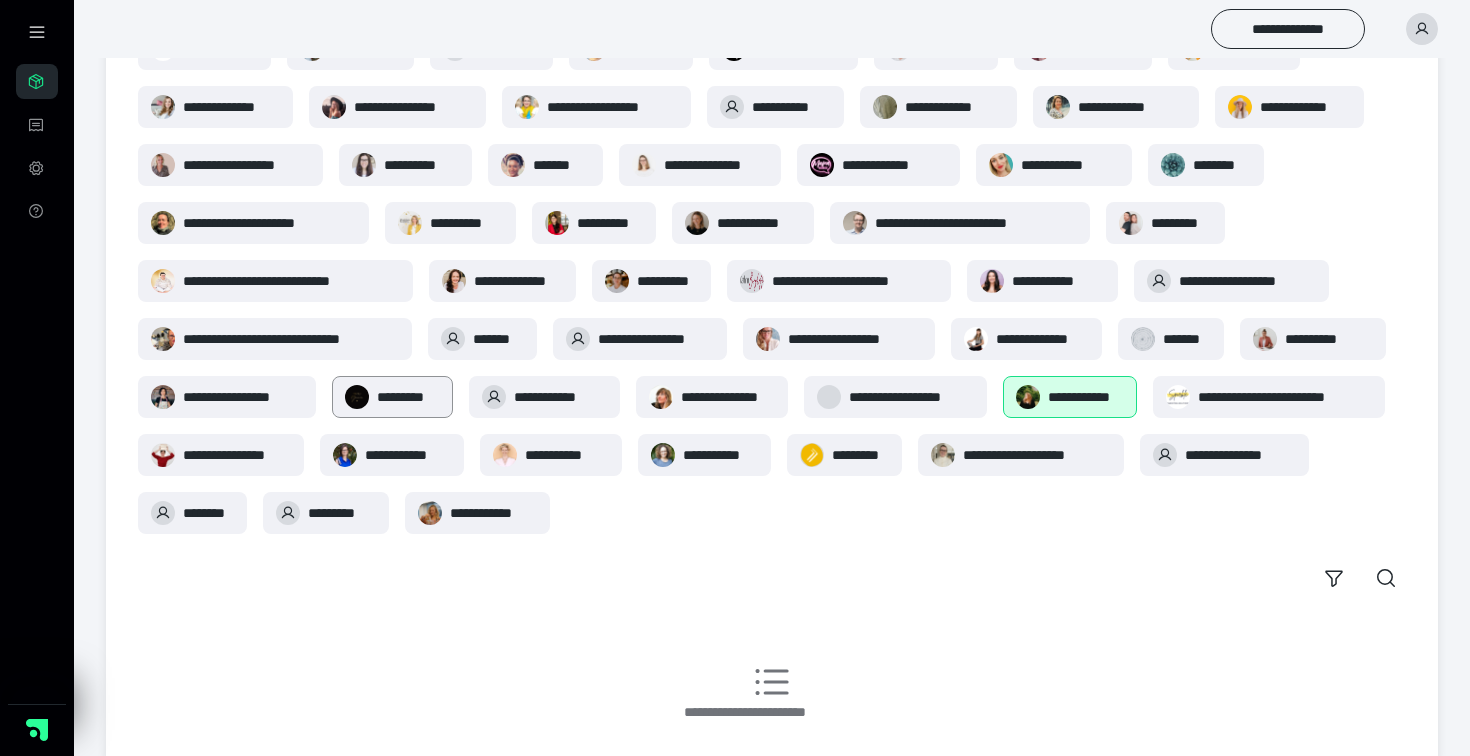 click on "*********" at bounding box center [392, 397] 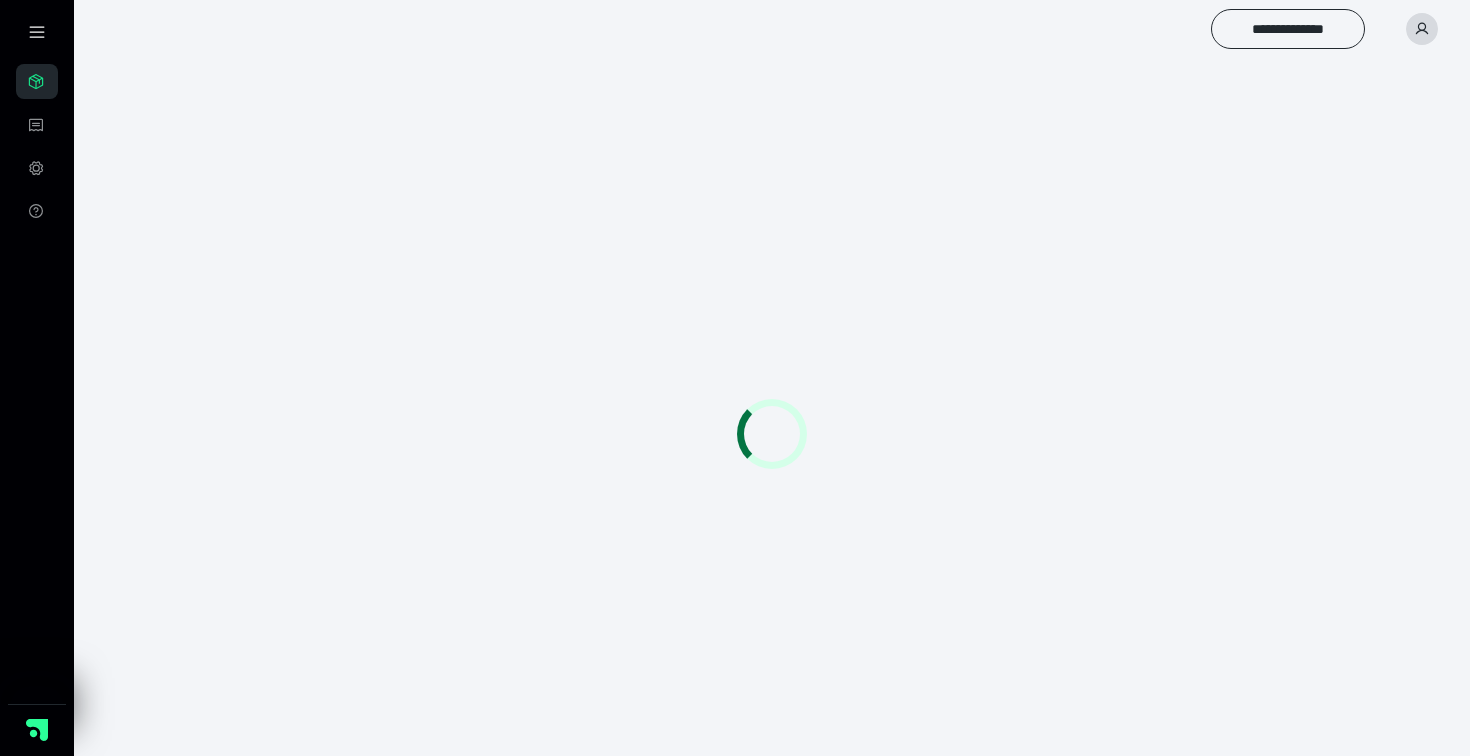 scroll, scrollTop: 0, scrollLeft: 0, axis: both 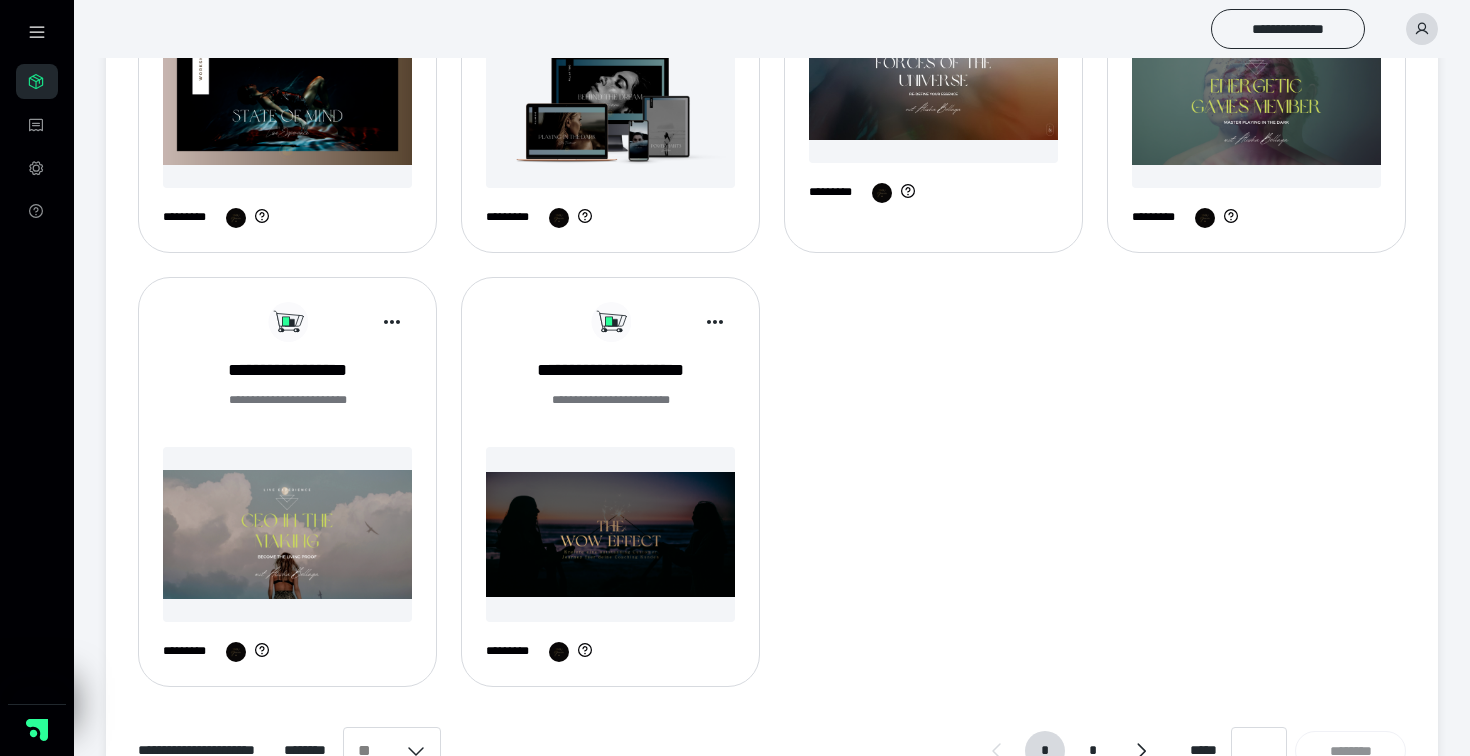 click at bounding box center (287, 534) 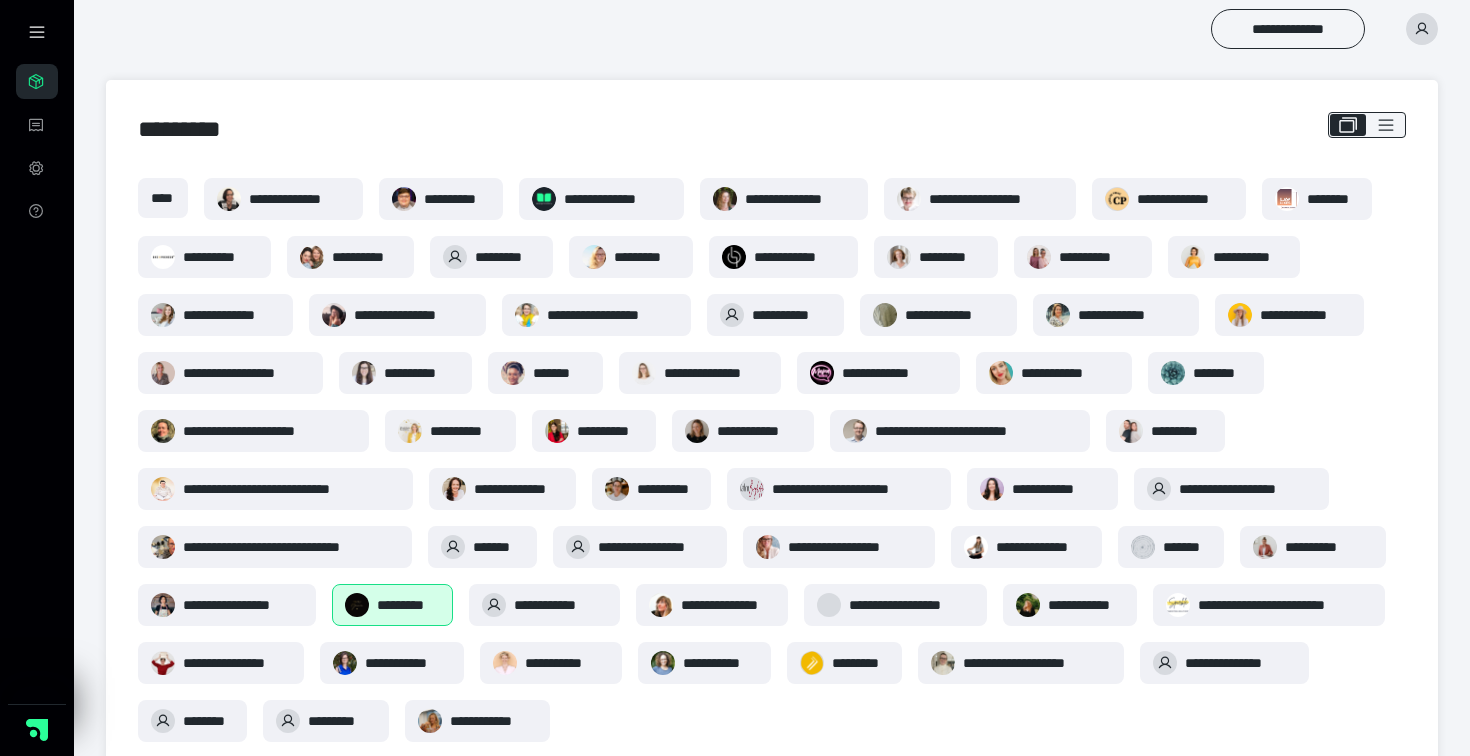 scroll, scrollTop: 1479, scrollLeft: 0, axis: vertical 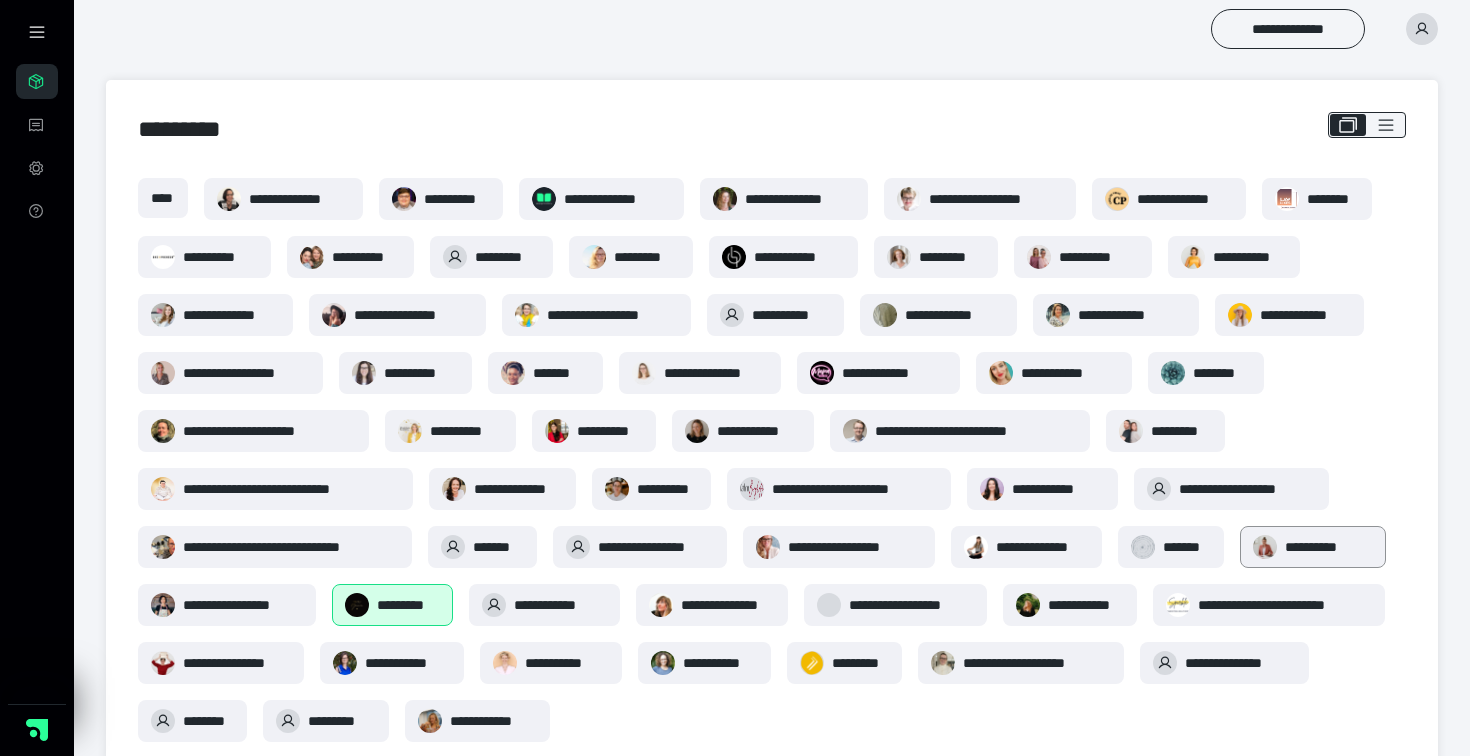 click on "**********" at bounding box center (1312, 547) 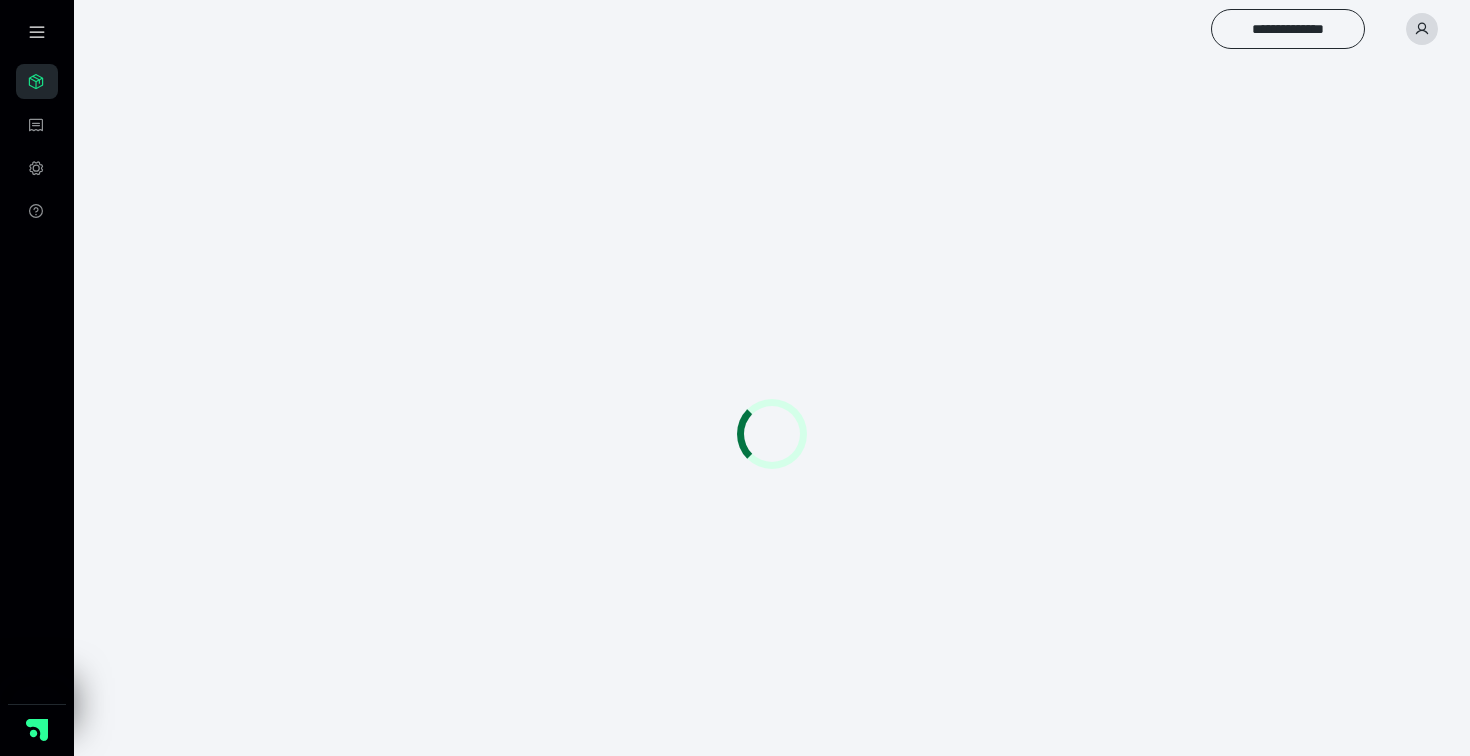 scroll, scrollTop: 0, scrollLeft: 0, axis: both 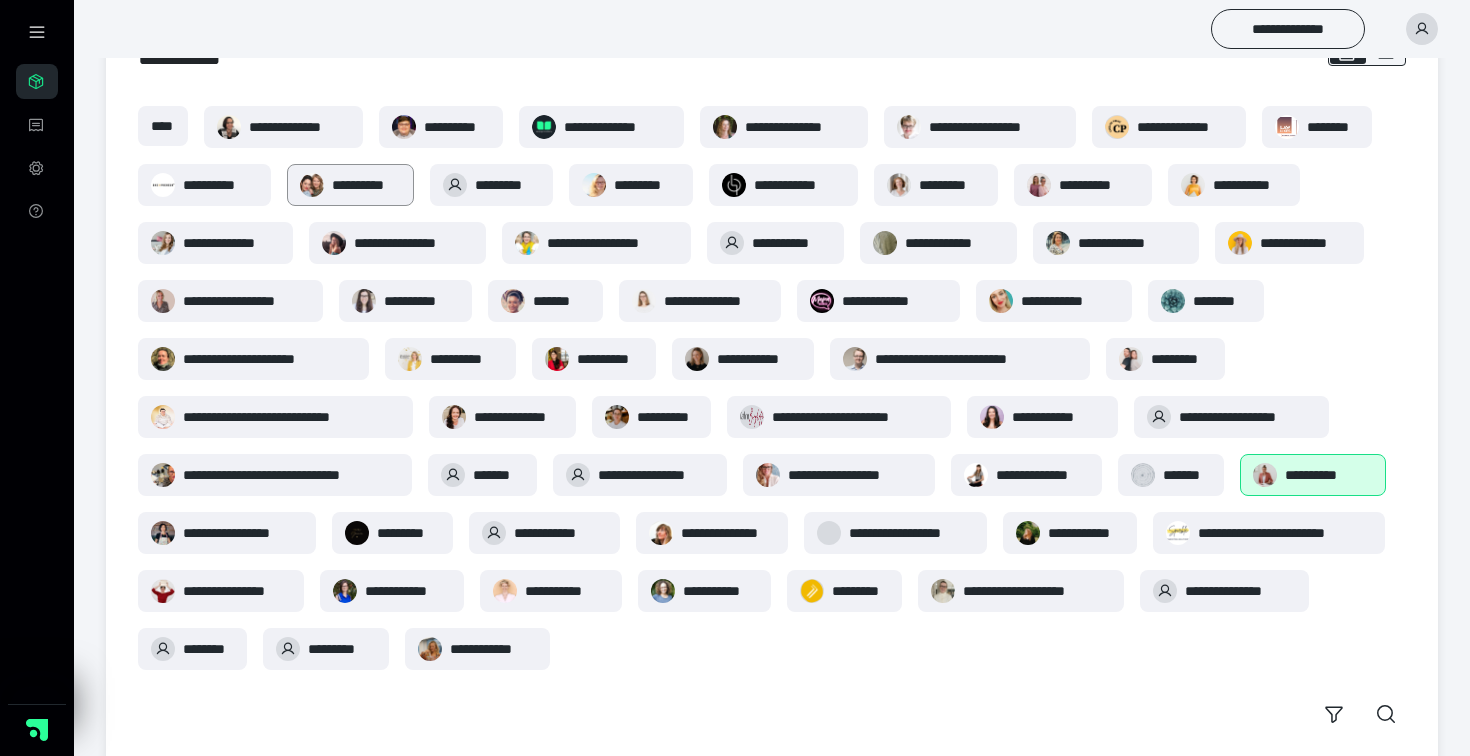 click on "**********" at bounding box center (350, 185) 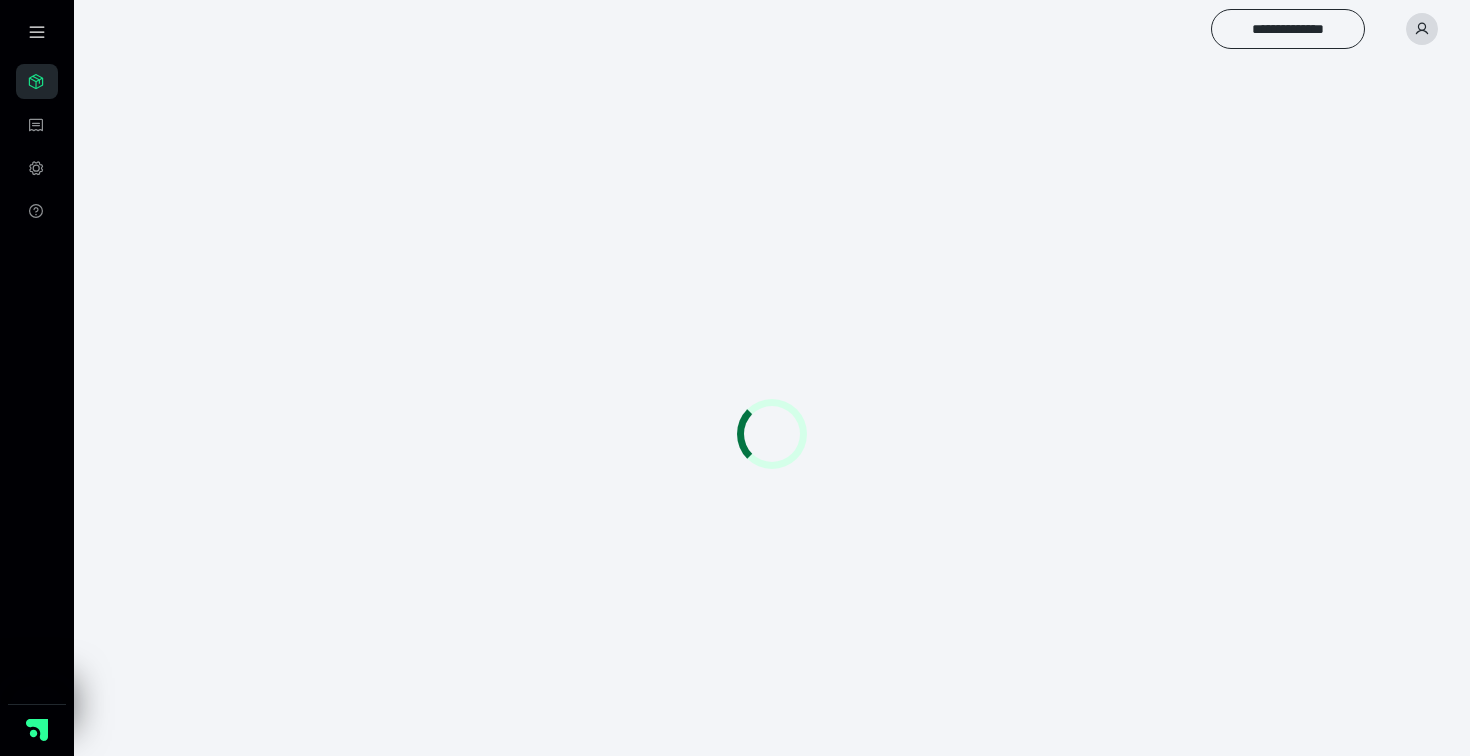scroll, scrollTop: 0, scrollLeft: 0, axis: both 